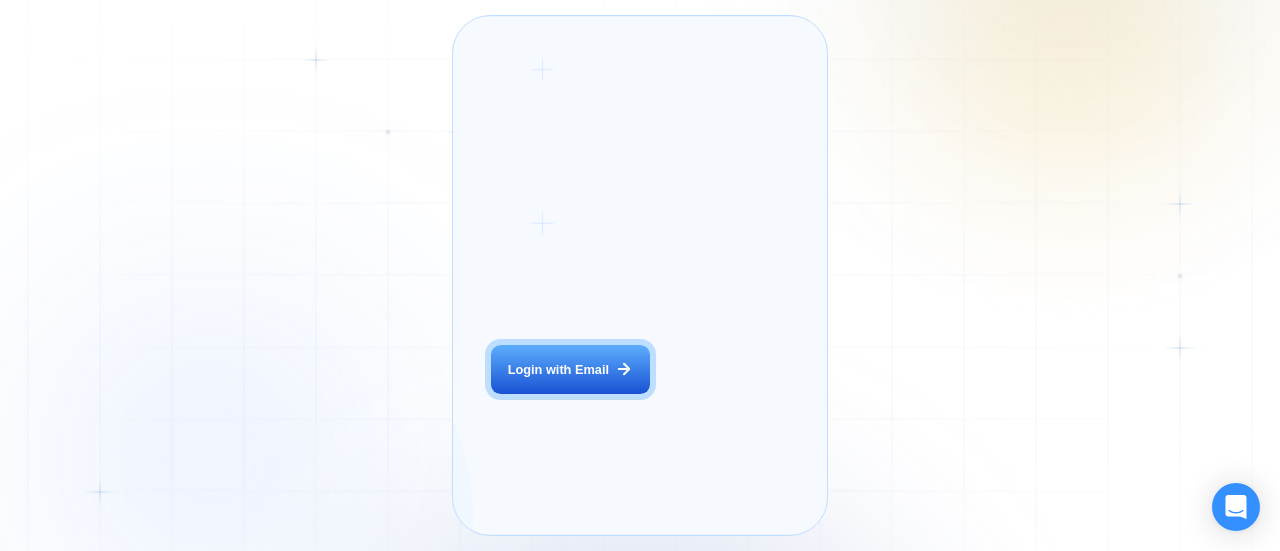 scroll, scrollTop: 0, scrollLeft: 0, axis: both 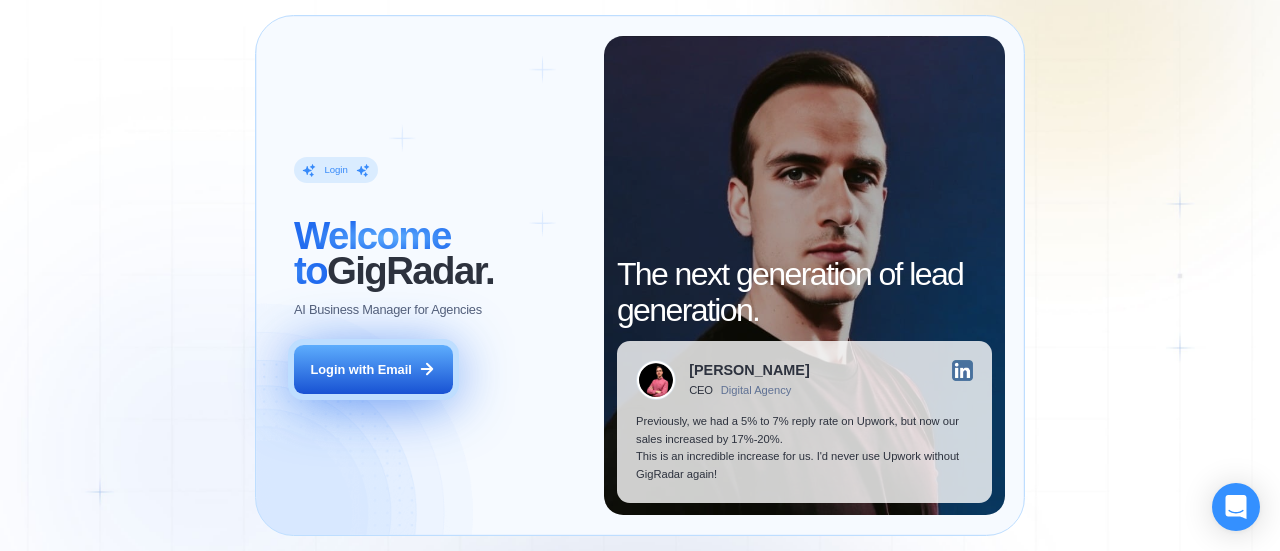 click on "Login with Email" at bounding box center [361, 370] 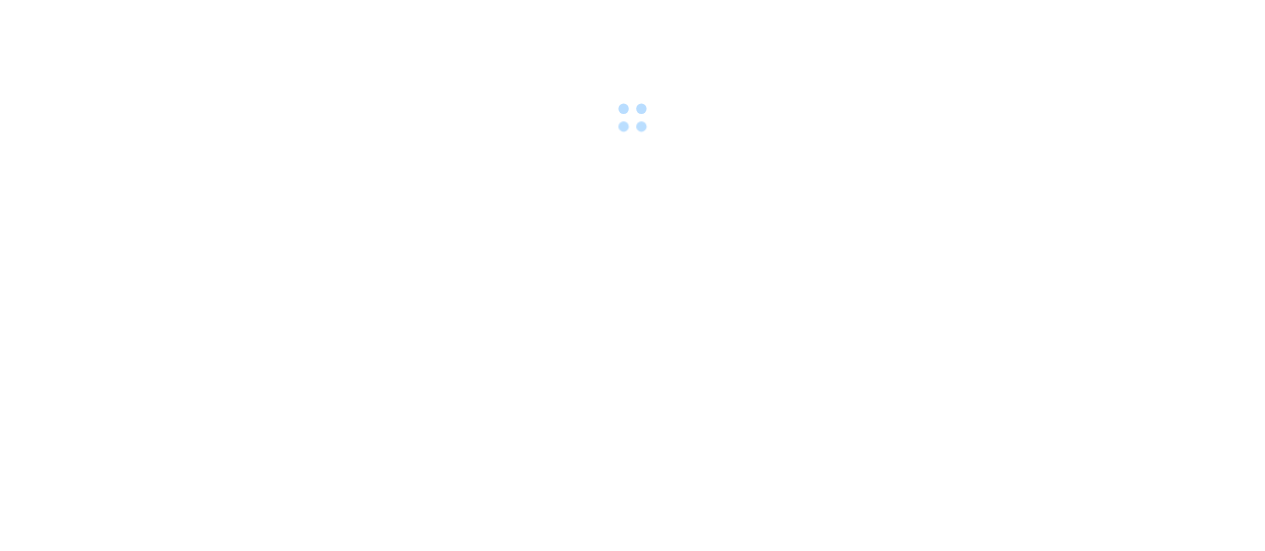 scroll, scrollTop: 0, scrollLeft: 0, axis: both 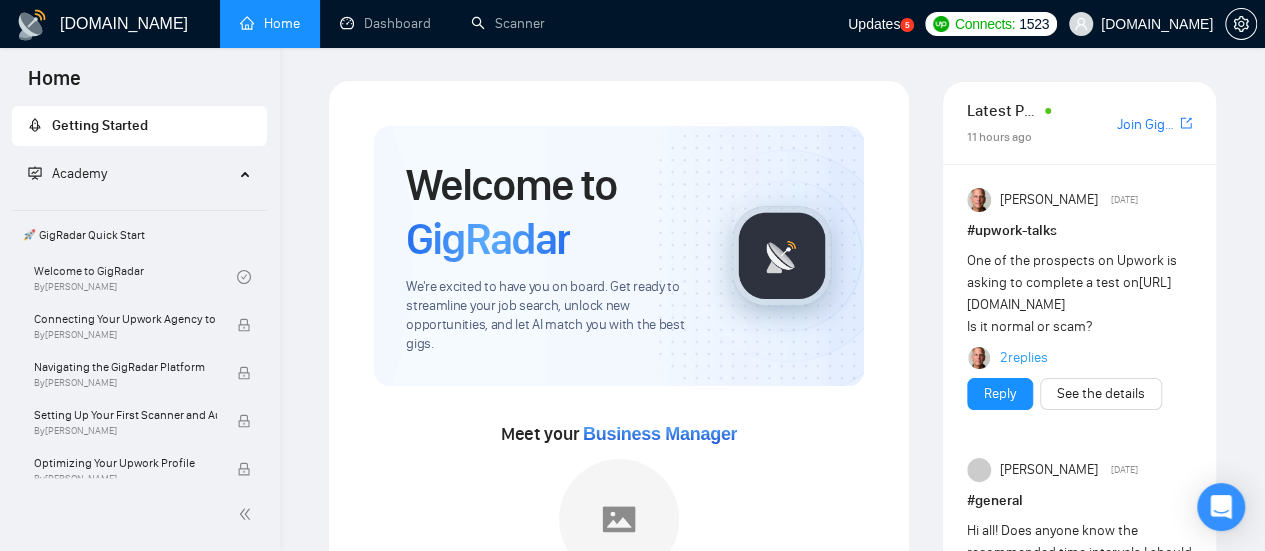 click on "[DOMAIN_NAME] Home Dashboard Scanner Updates
5
Connects: 1523 [DOMAIN_NAME] Welcome to  GigRadar We're excited to have you on board. Get ready to streamline your job search, unlock new opportunities, and let AI match you with the best gigs. Meet your   Business Manager [PERSON_NAME] [PERSON_NAME]  is ready to join your team! Please invite them to your agency. Invite our BM to your team → [EMAIL_ADDRESS][DOMAIN_NAME] Set up your Country-Specific  Business Manager Set up your [GEOGRAPHIC_DATA] or [GEOGRAPHIC_DATA] Business Manager to access country-specific opportunities. Contact our team GigRadar Automation Set Up a   Scanner Enable the scanner for AI matching and real-time job alerts. Enable   Opportunity Alerts Keep updated on top matches and new jobs. Enable   Automatic Proposal Send Never miss any opportunities. GigRadar Community Join GigRadar   Community Connect with the GigRadar Slack Community for updates, job opportunities, partnerships, and support. Make your     #" at bounding box center (772, 1054) 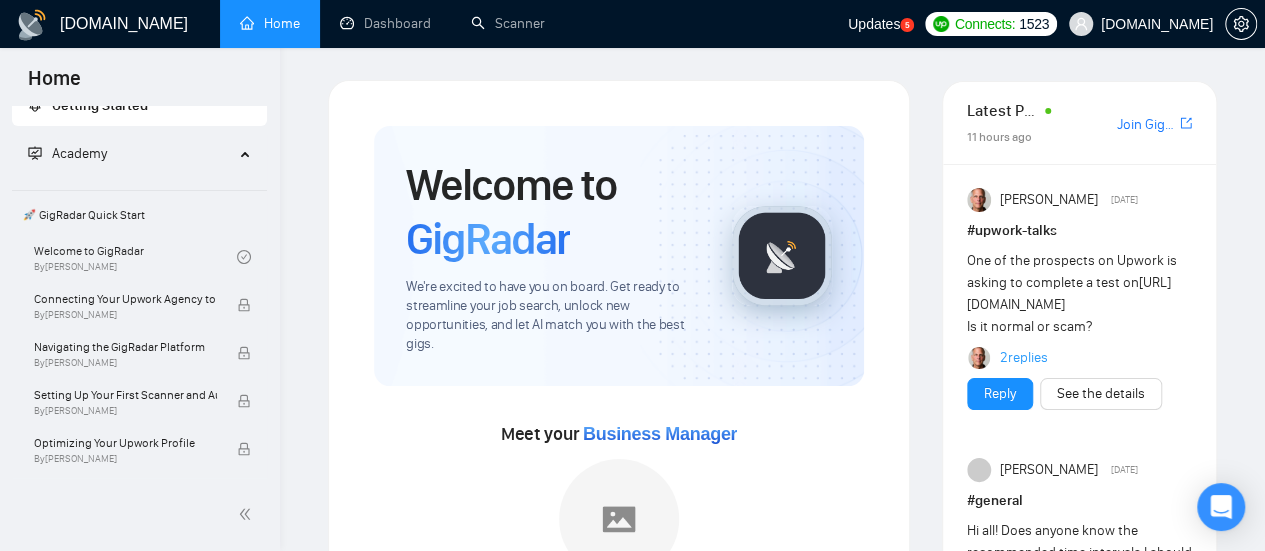 scroll, scrollTop: 0, scrollLeft: 0, axis: both 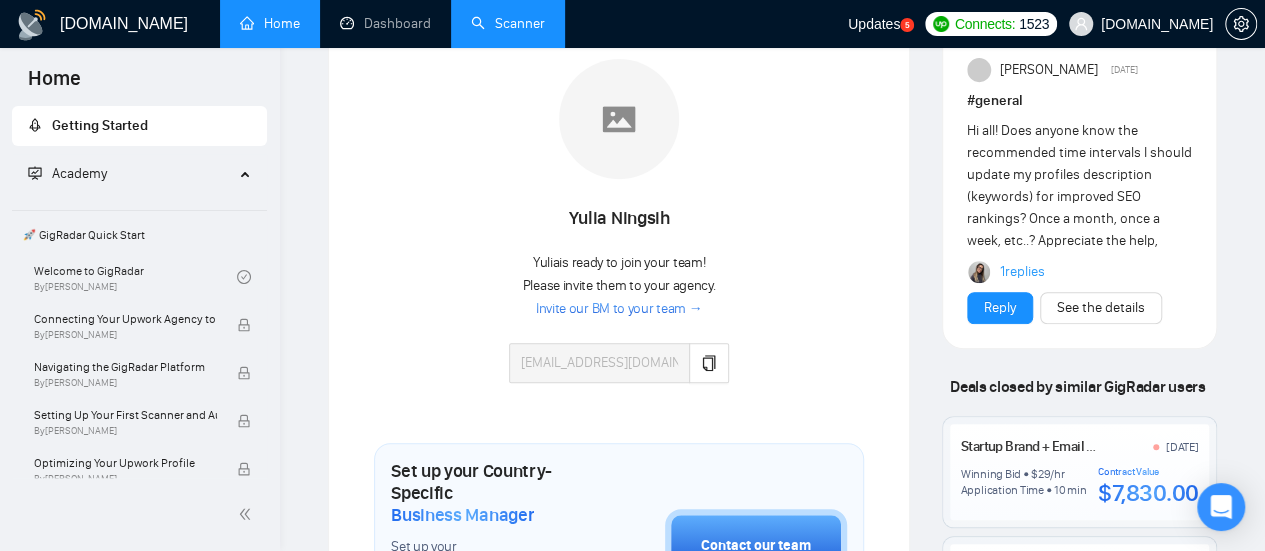 click on "Scanner" at bounding box center [508, 23] 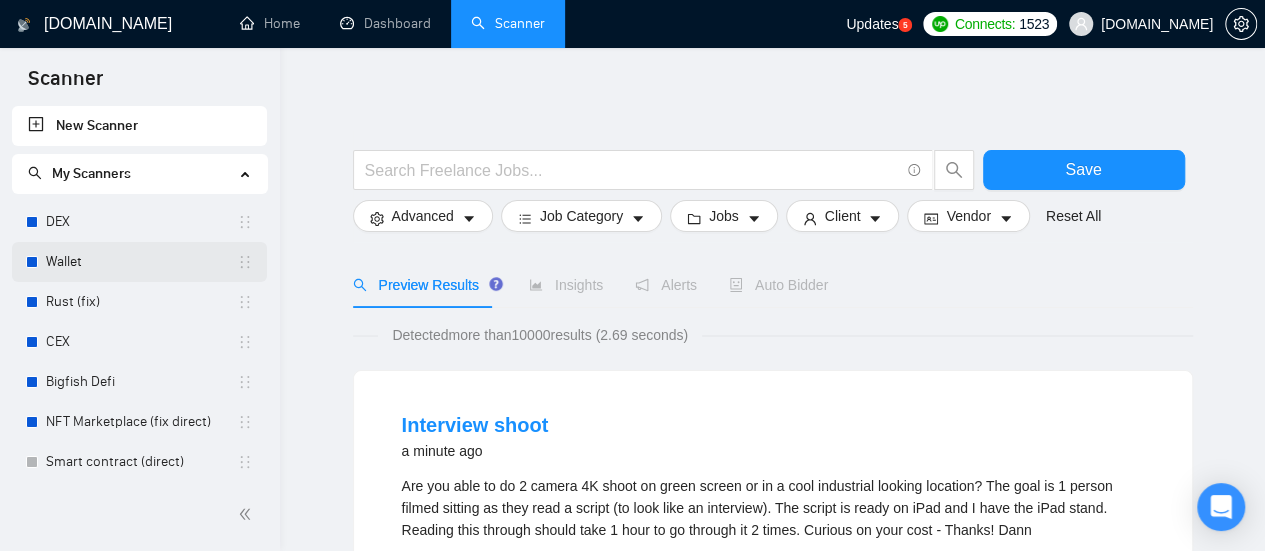 click on "Wallet" at bounding box center (141, 262) 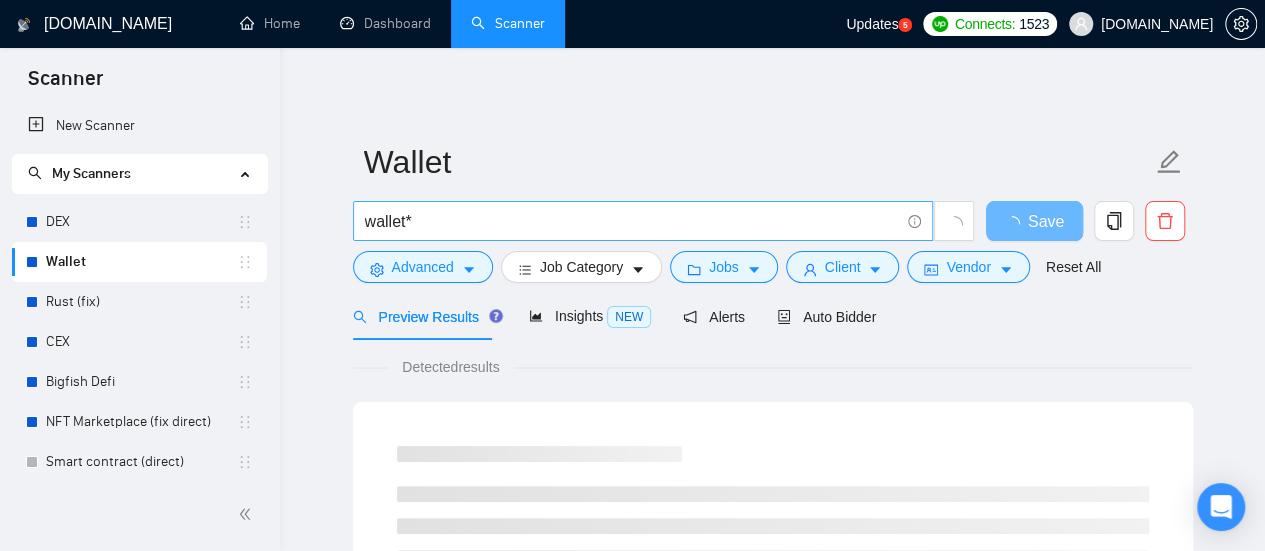 click on "wallet*" at bounding box center (632, 221) 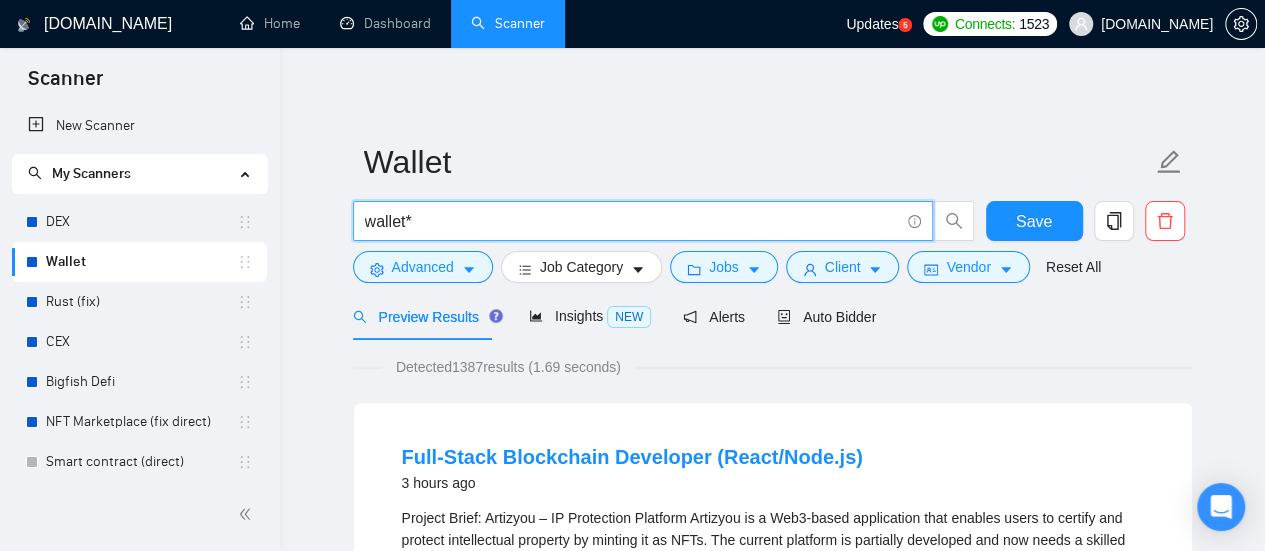 click on "wallet*" at bounding box center (632, 221) 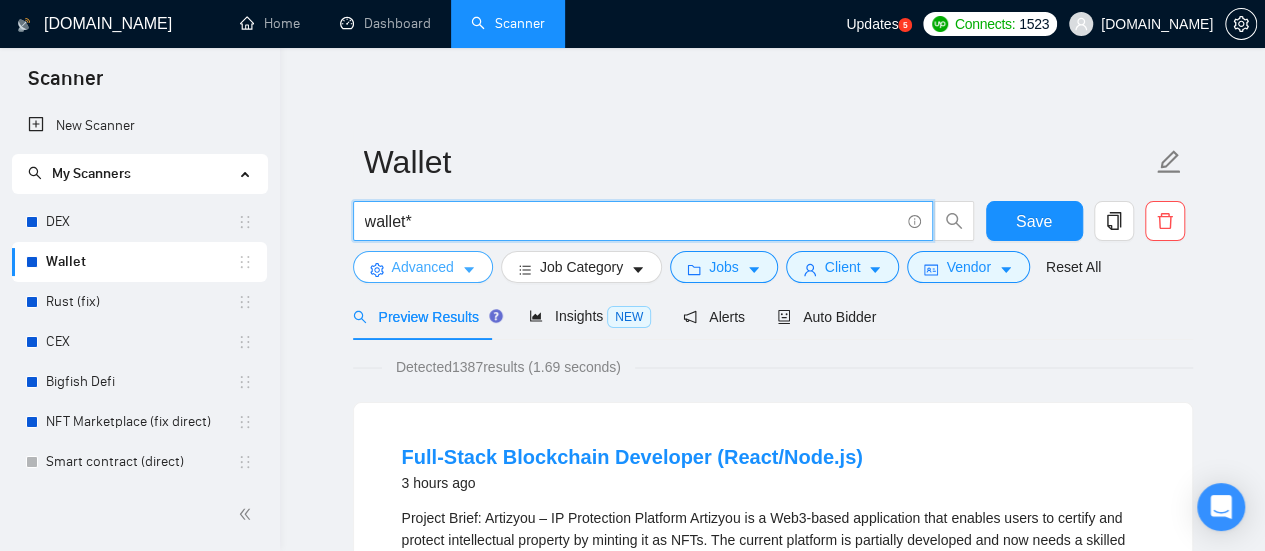 click 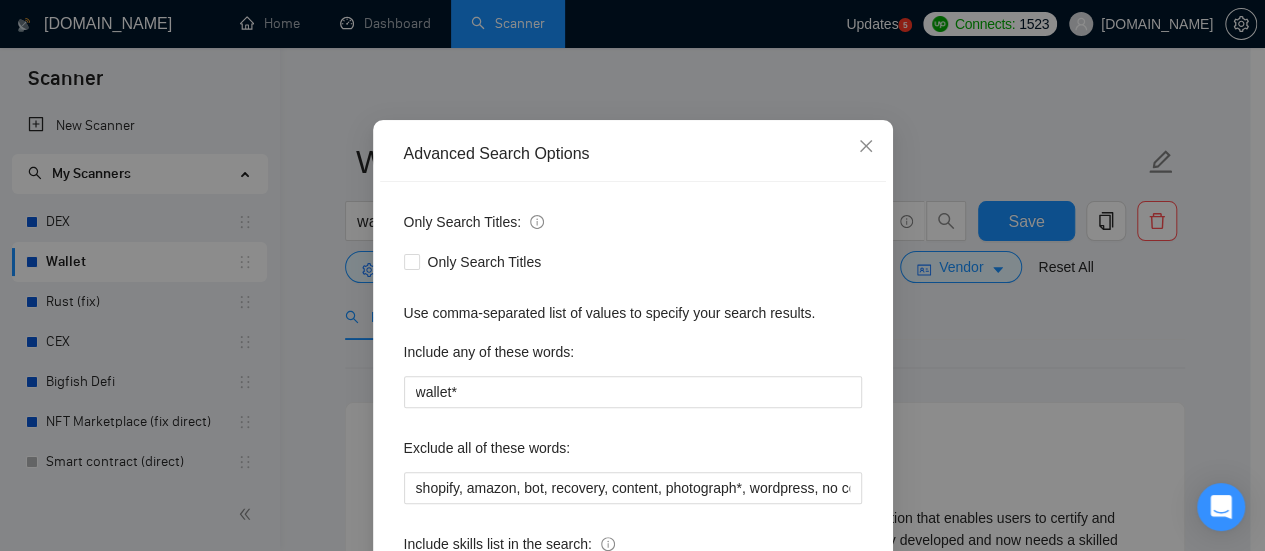 scroll, scrollTop: 200, scrollLeft: 0, axis: vertical 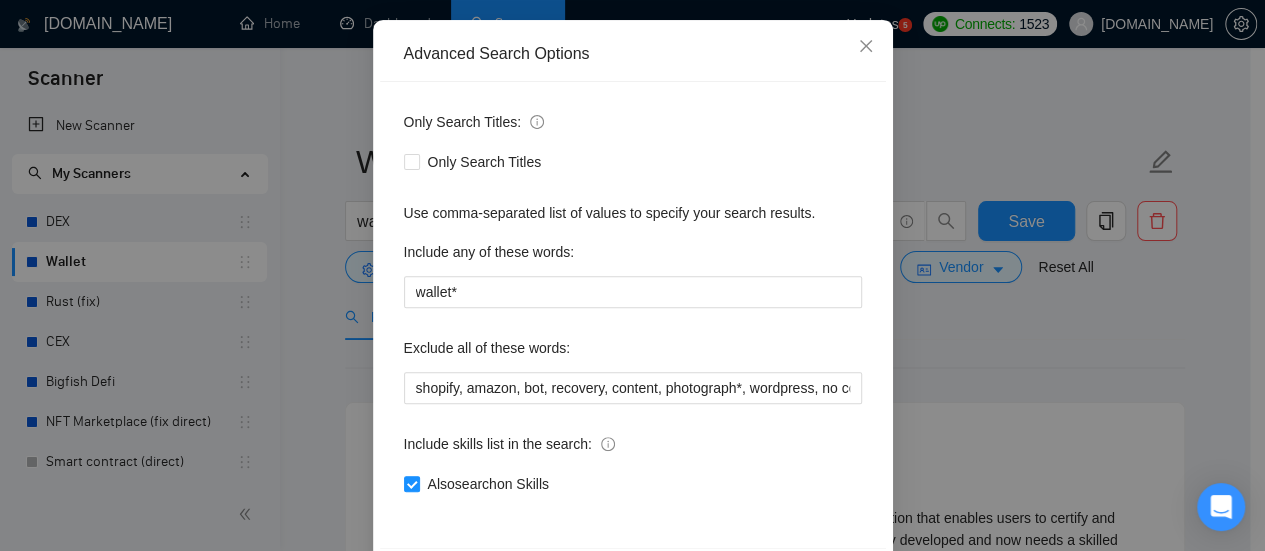 click on "Advanced Search Options Only Search Titles:   Only Search Titles Use comma-separated list of values to specify your search results. Include any of these words: wallet* Exclude all of these words: shopify, amazon, bot, recovery, content, photograph*, wordpress, no code, artist*, ghostwriter, writer, lead* gen*,mentor, teacher, writer, marketing, assistant, coach, junior, equity based Include skills list in the search:   Also  search  on Skills Reset OK" at bounding box center (632, 275) 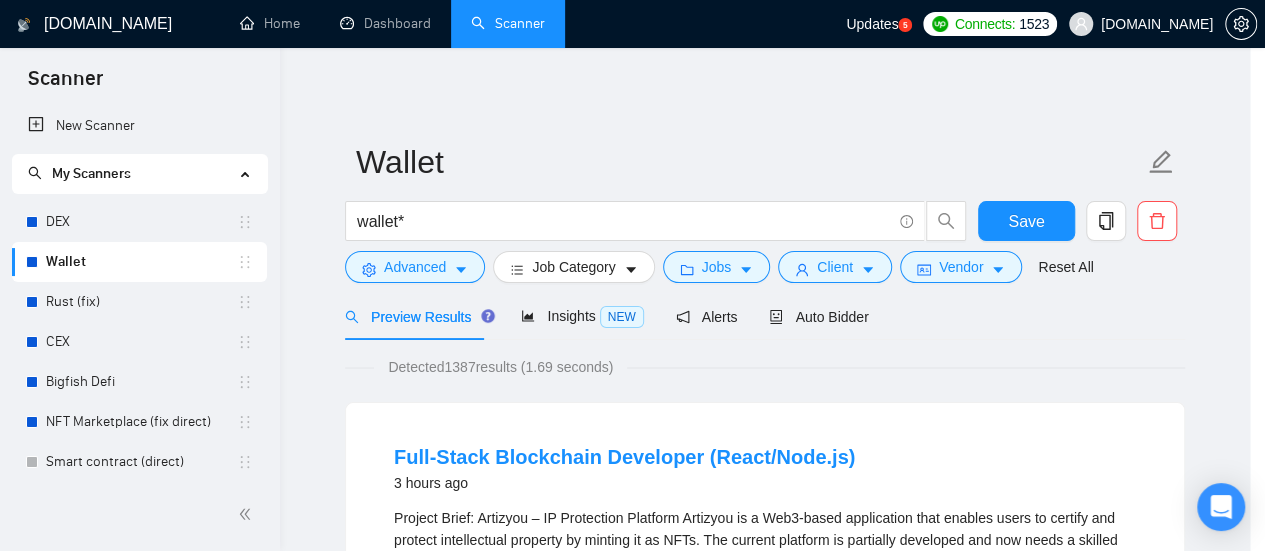 scroll, scrollTop: 180, scrollLeft: 0, axis: vertical 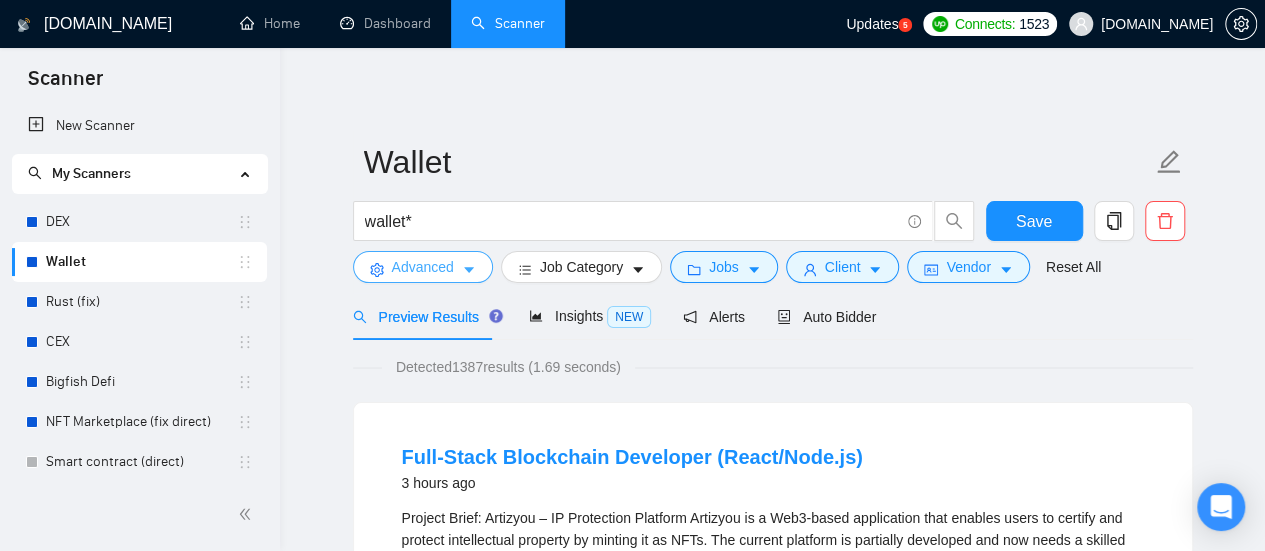 click at bounding box center (469, 269) 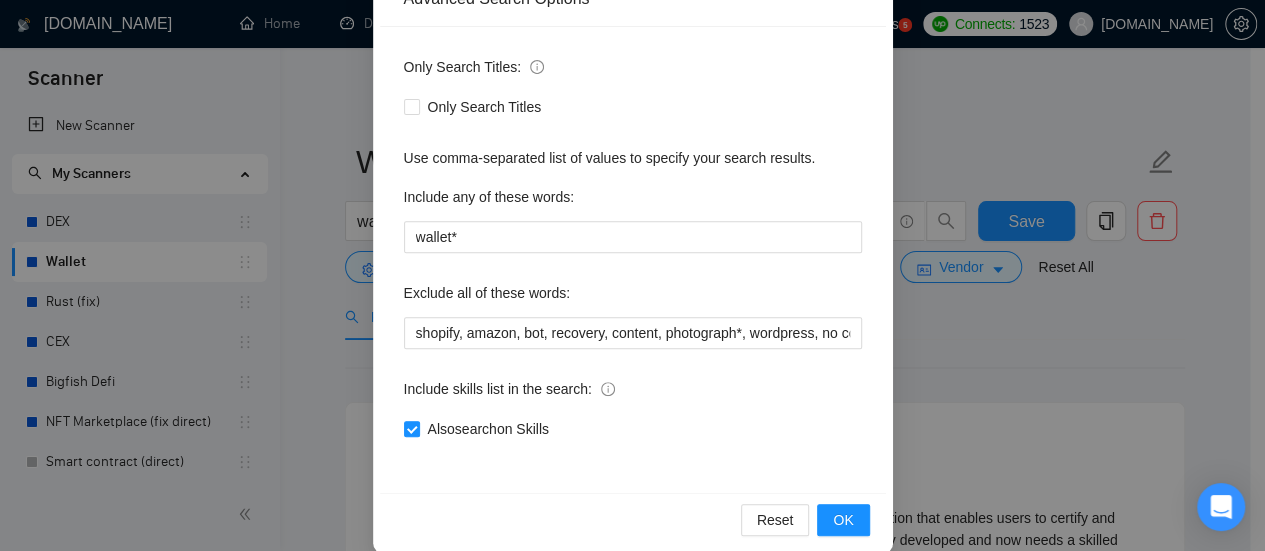 scroll, scrollTop: 280, scrollLeft: 0, axis: vertical 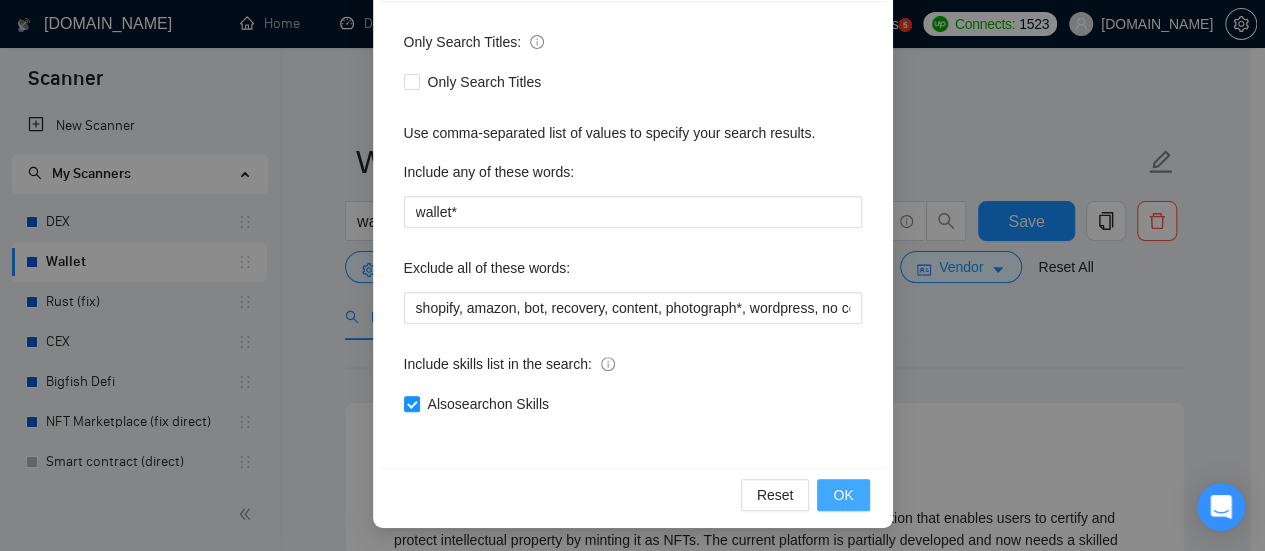 click on "OK" at bounding box center (843, 495) 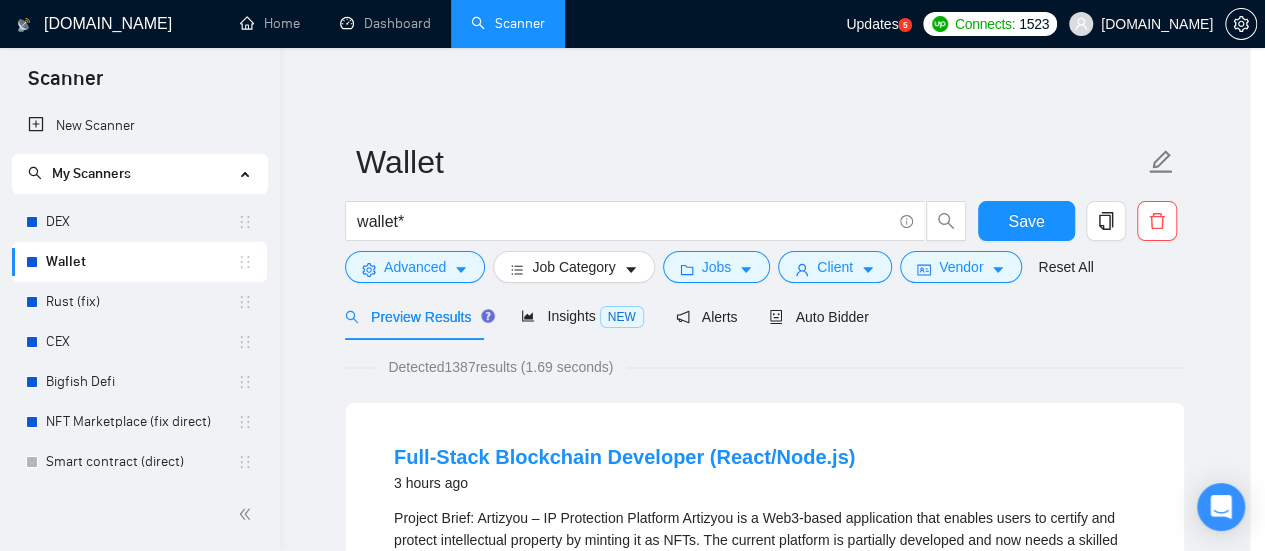 scroll, scrollTop: 0, scrollLeft: 0, axis: both 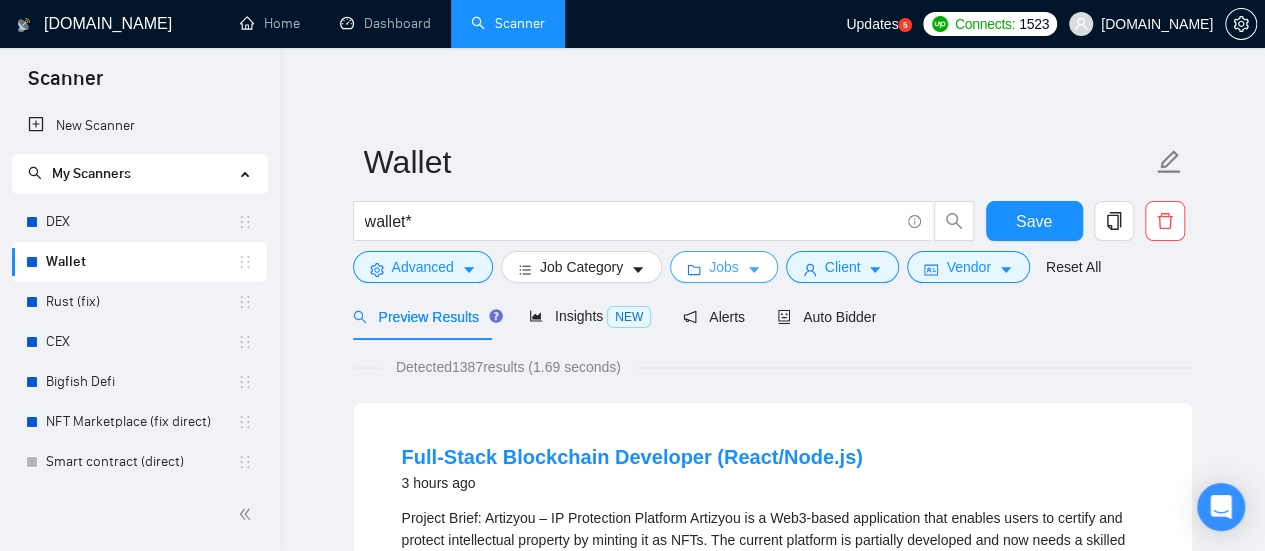 click on "Jobs" at bounding box center [724, 267] 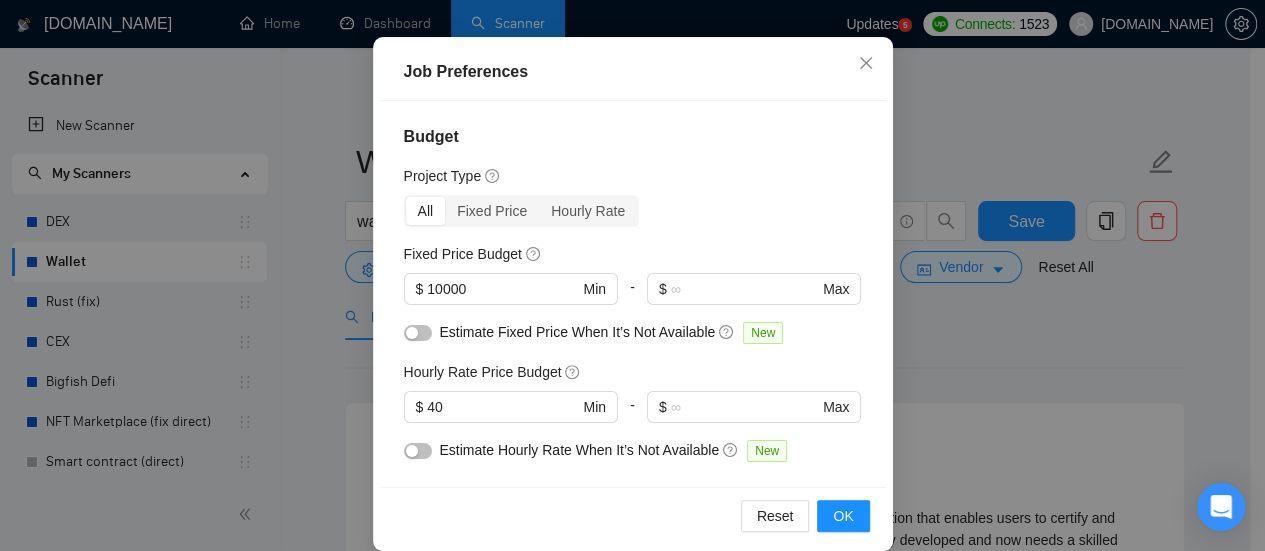 scroll, scrollTop: 164, scrollLeft: 0, axis: vertical 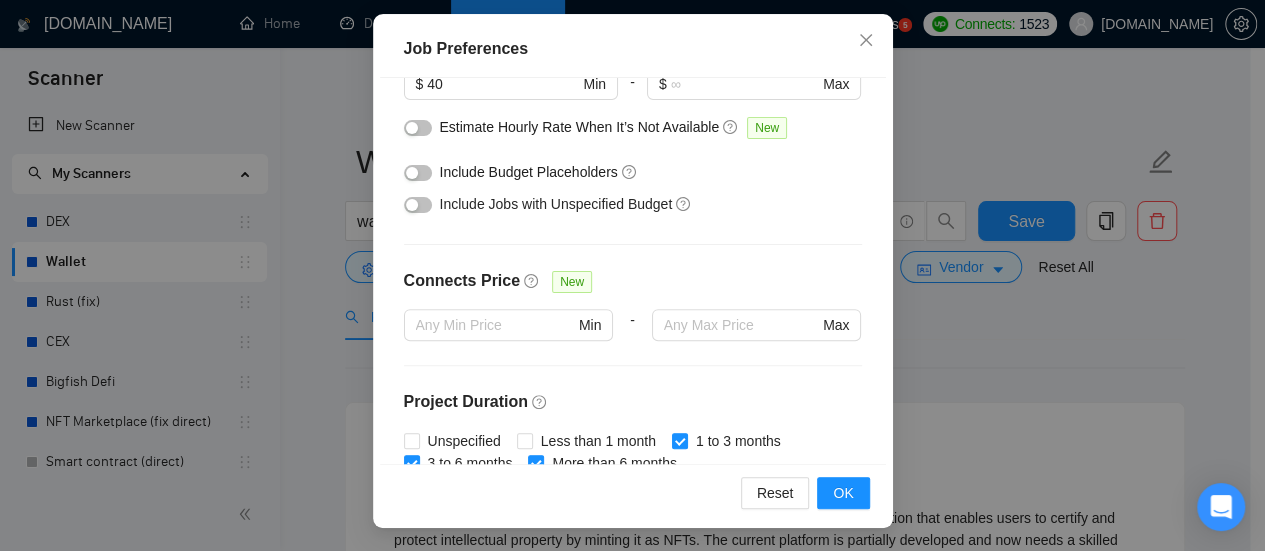 click at bounding box center [418, 205] 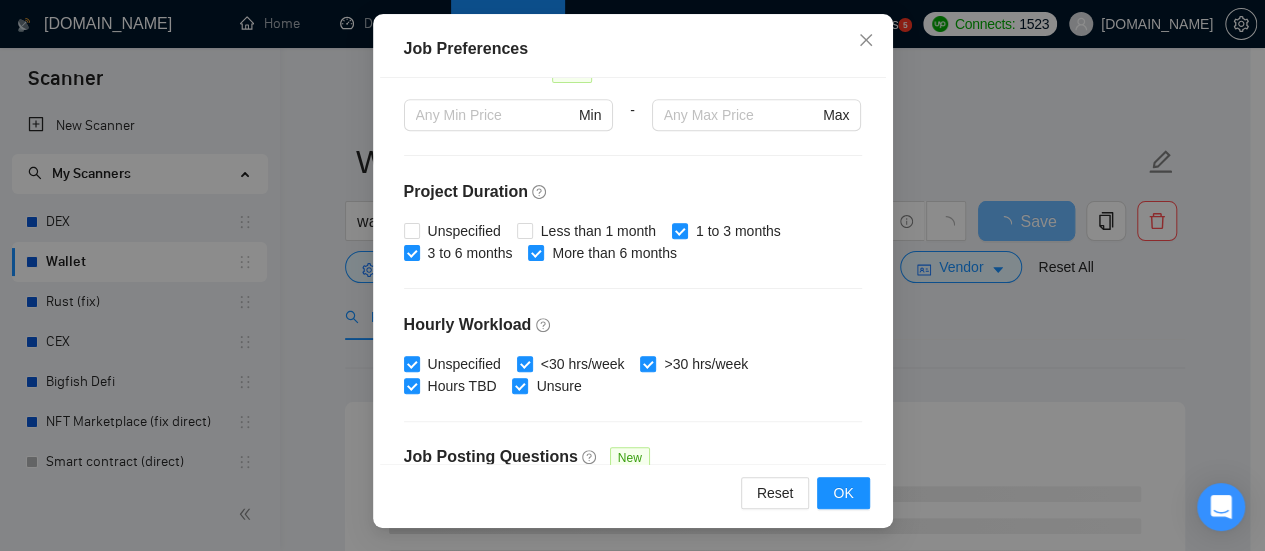 scroll, scrollTop: 600, scrollLeft: 0, axis: vertical 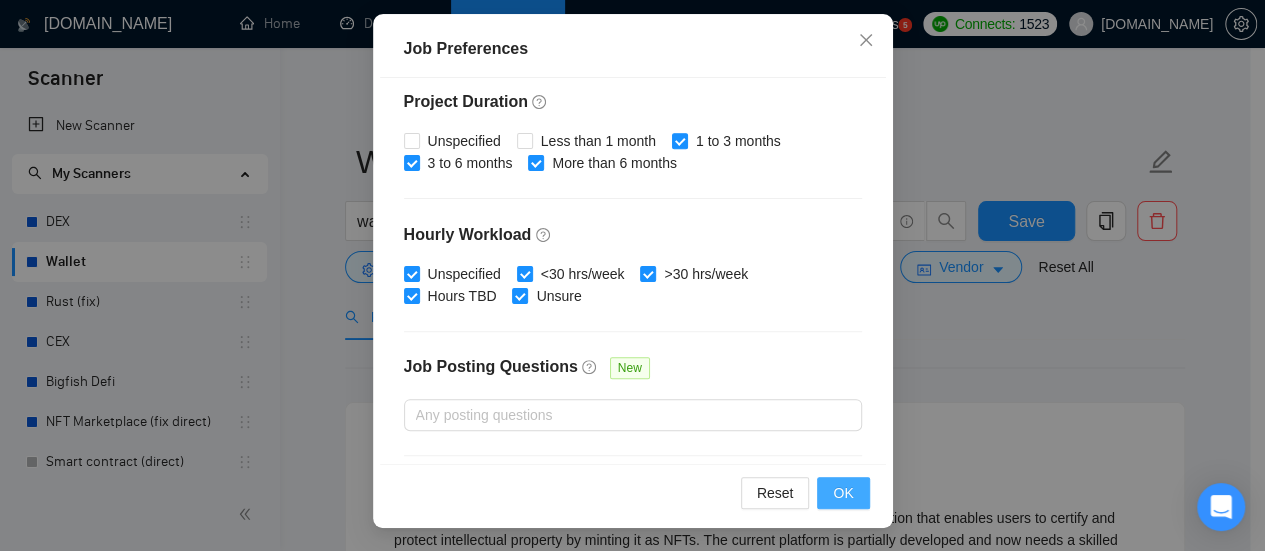 click on "OK" at bounding box center (843, 493) 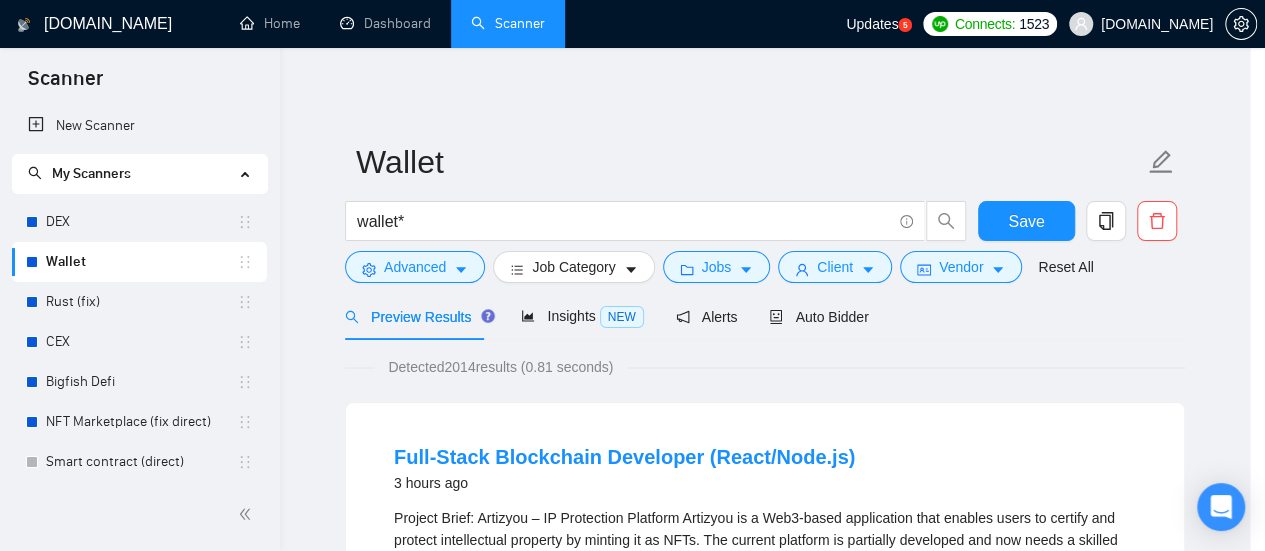 scroll, scrollTop: 106, scrollLeft: 0, axis: vertical 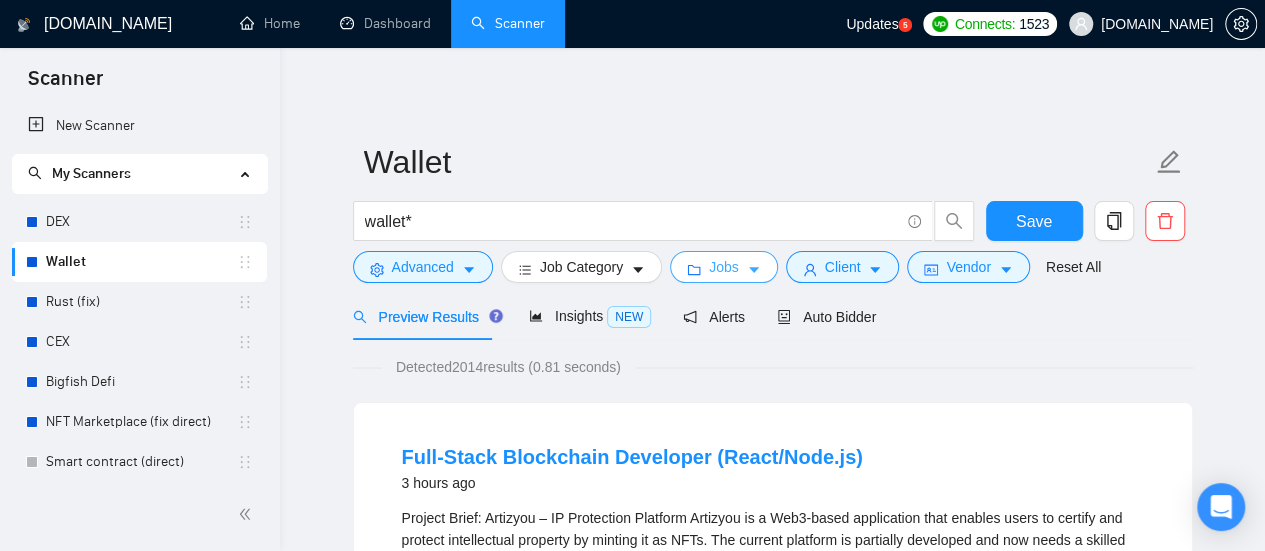 click 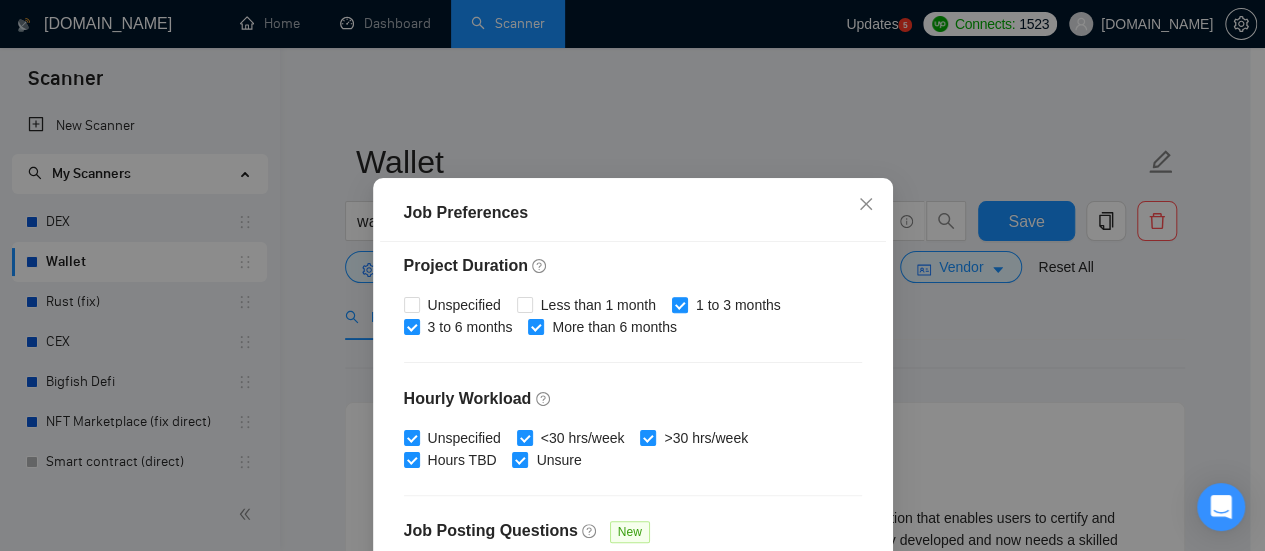 drag, startPoint x: 982, startPoint y: 355, endPoint x: 872, endPoint y: 244, distance: 156.2722 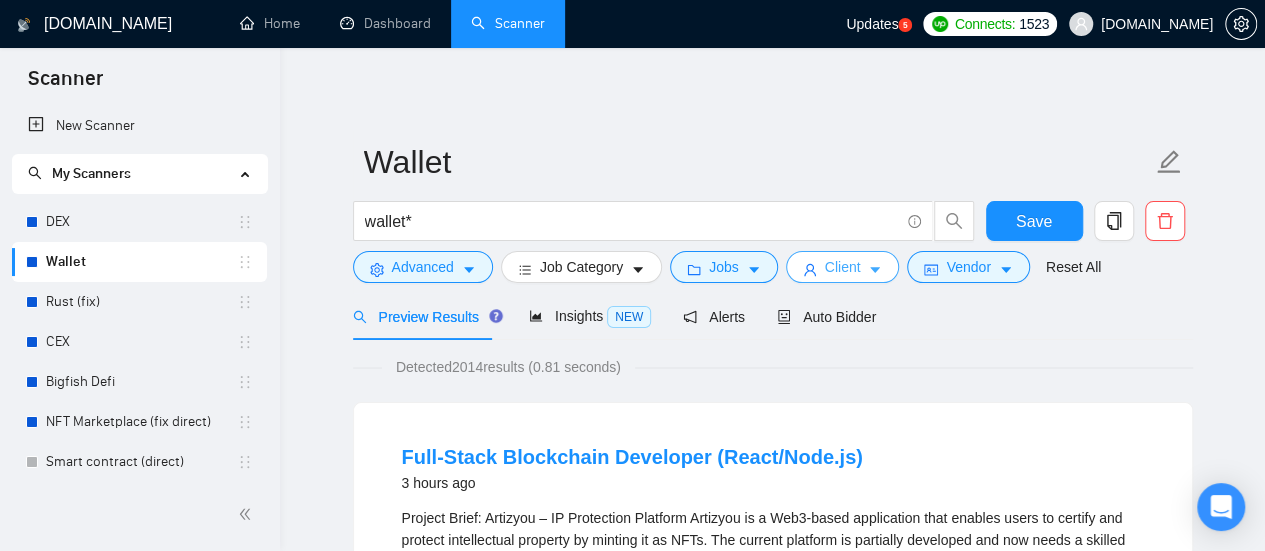 click on "Client" at bounding box center (843, 267) 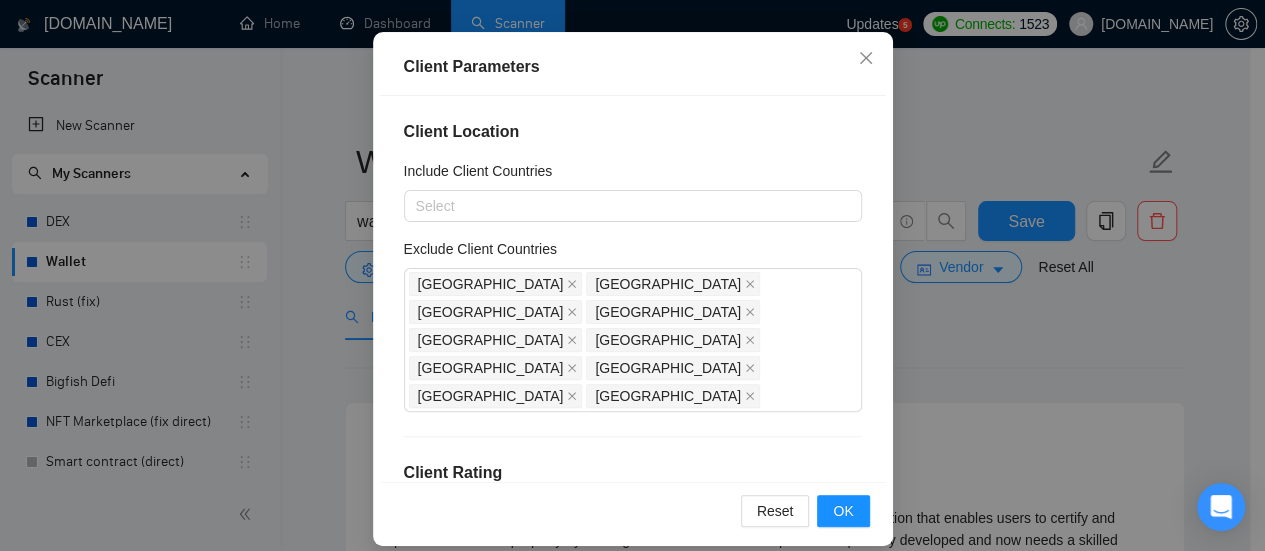 scroll, scrollTop: 164, scrollLeft: 0, axis: vertical 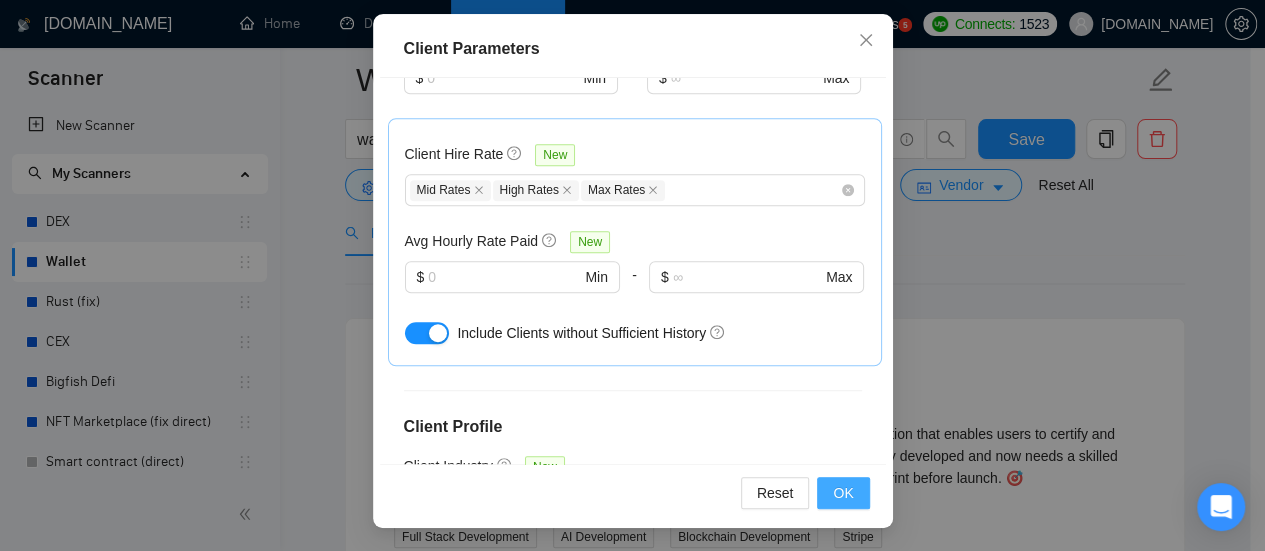 click on "OK" at bounding box center [843, 493] 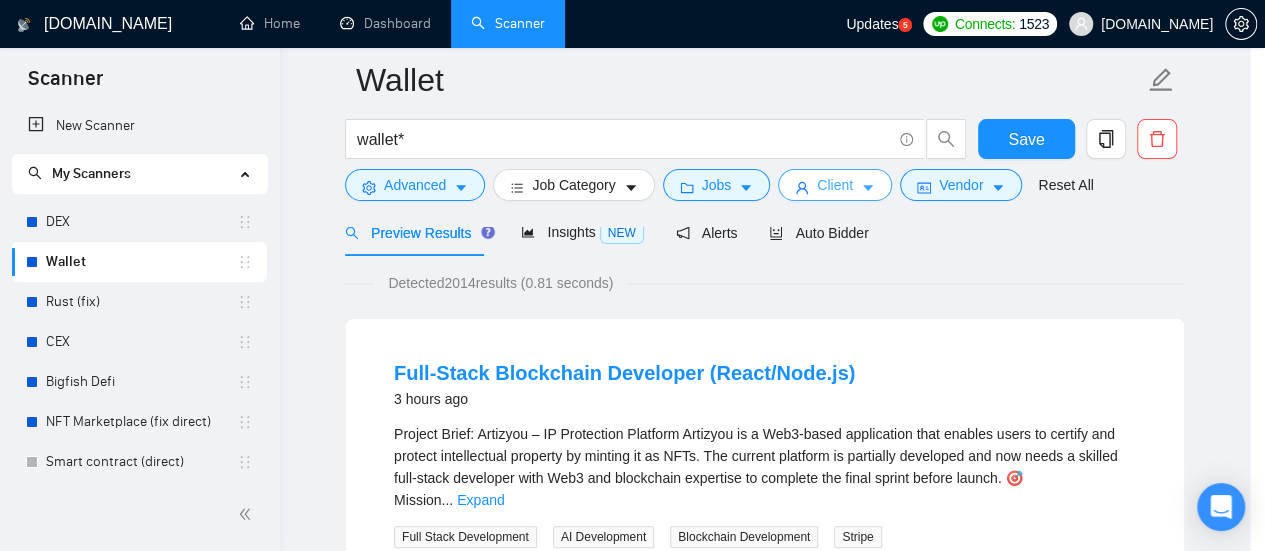 scroll, scrollTop: 0, scrollLeft: 0, axis: both 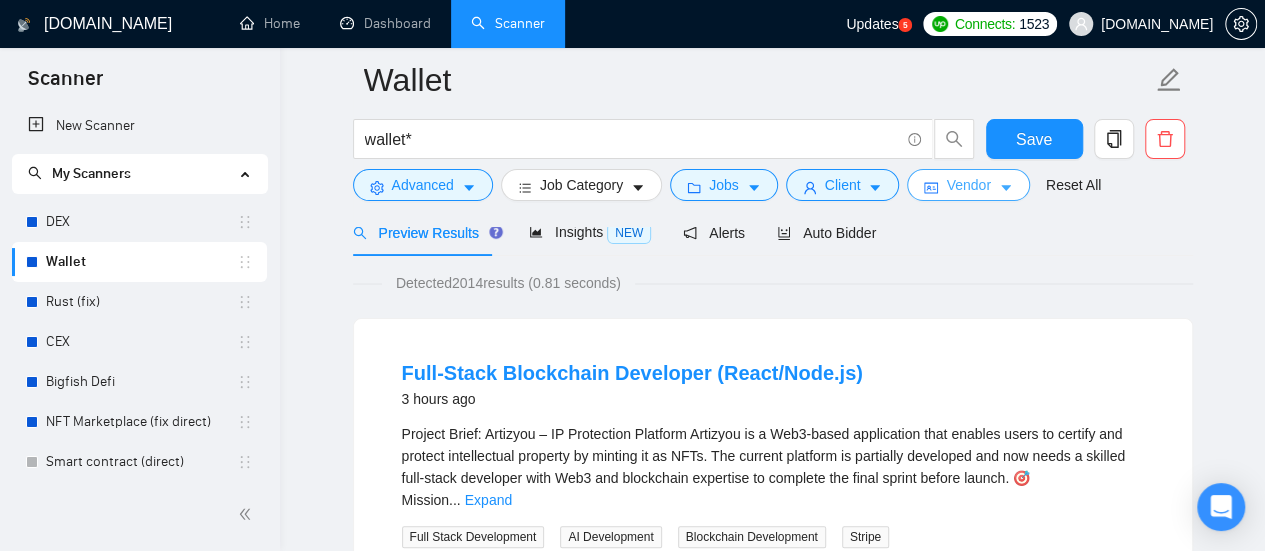 click 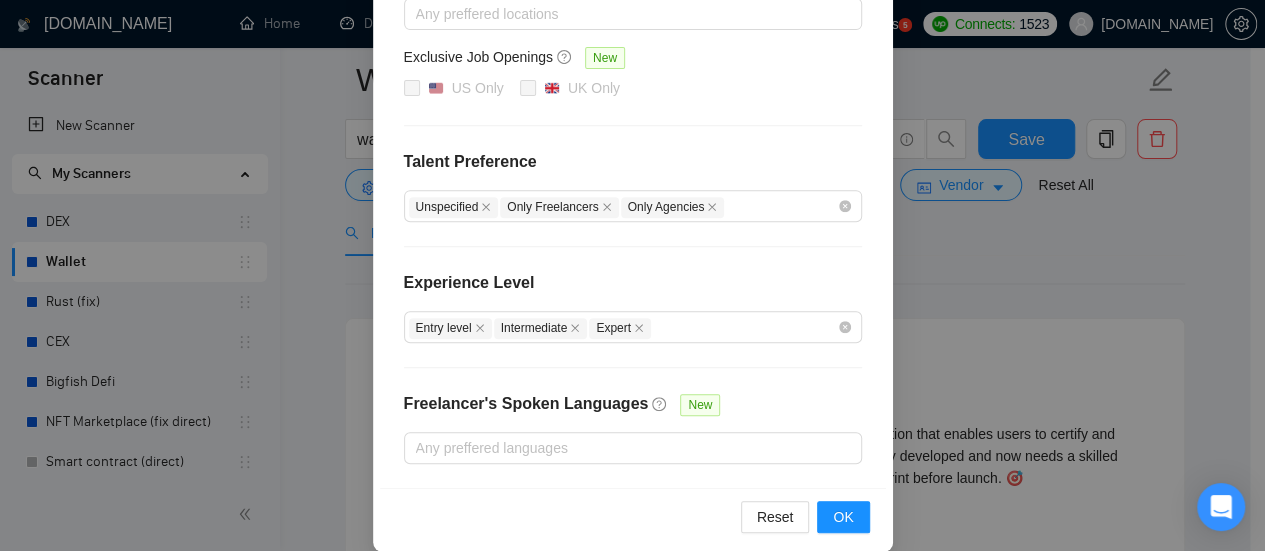 scroll, scrollTop: 370, scrollLeft: 0, axis: vertical 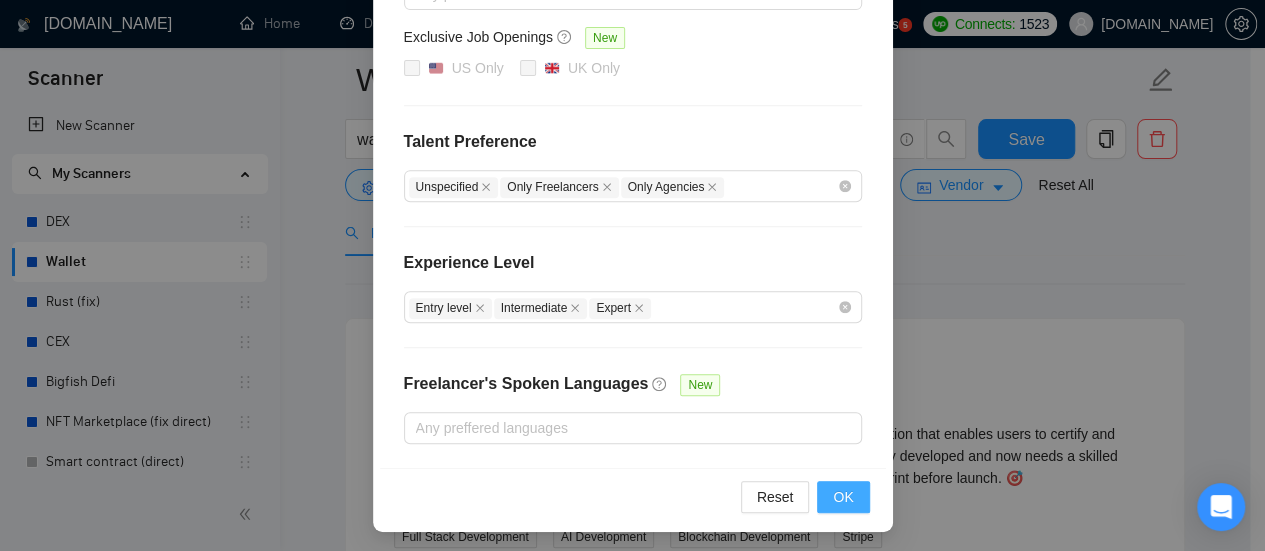 click on "OK" at bounding box center [843, 497] 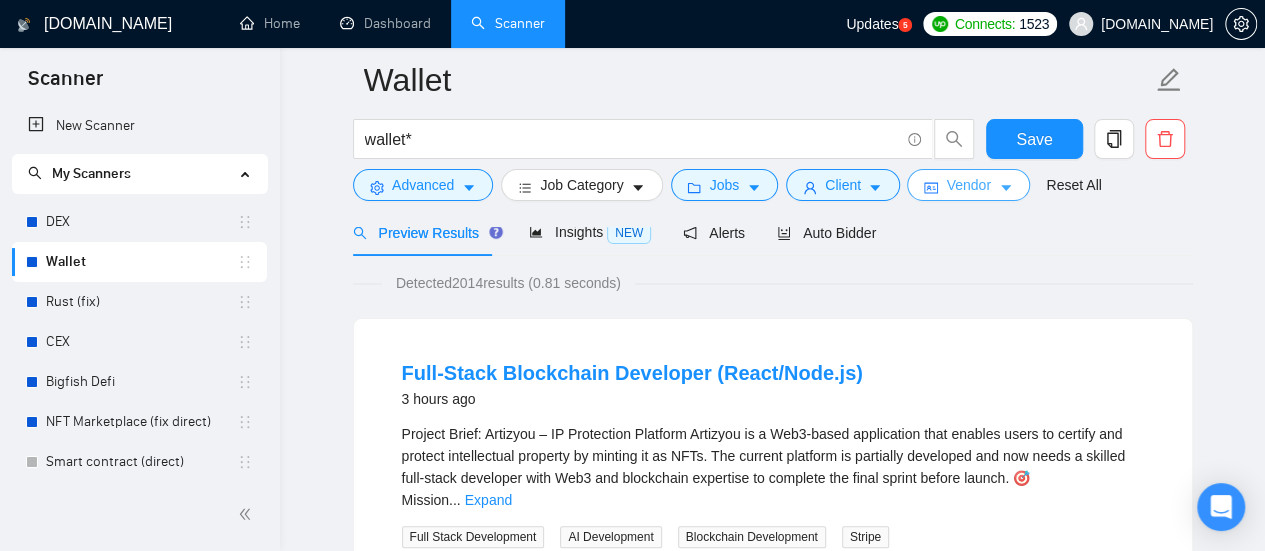 scroll, scrollTop: 0, scrollLeft: 0, axis: both 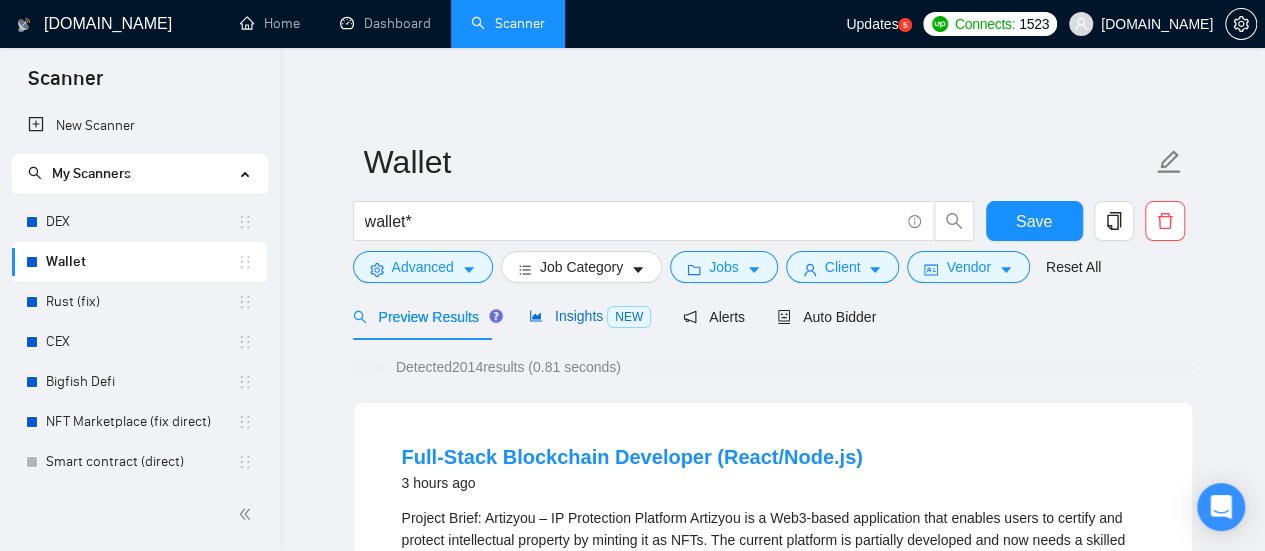 click on "Insights NEW" at bounding box center (590, 316) 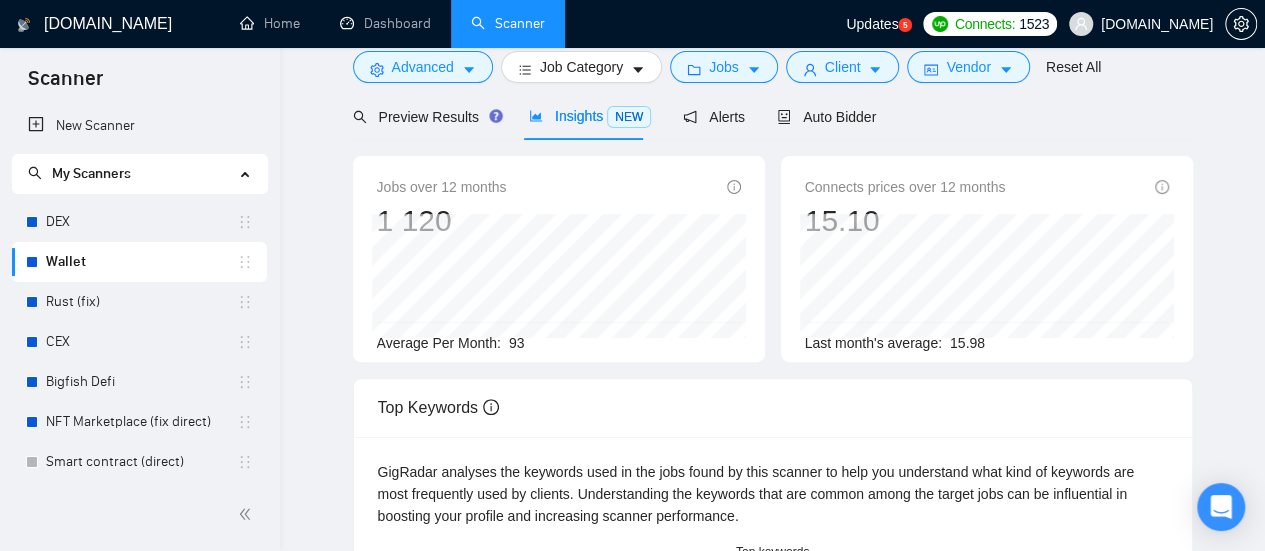 scroll, scrollTop: 0, scrollLeft: 0, axis: both 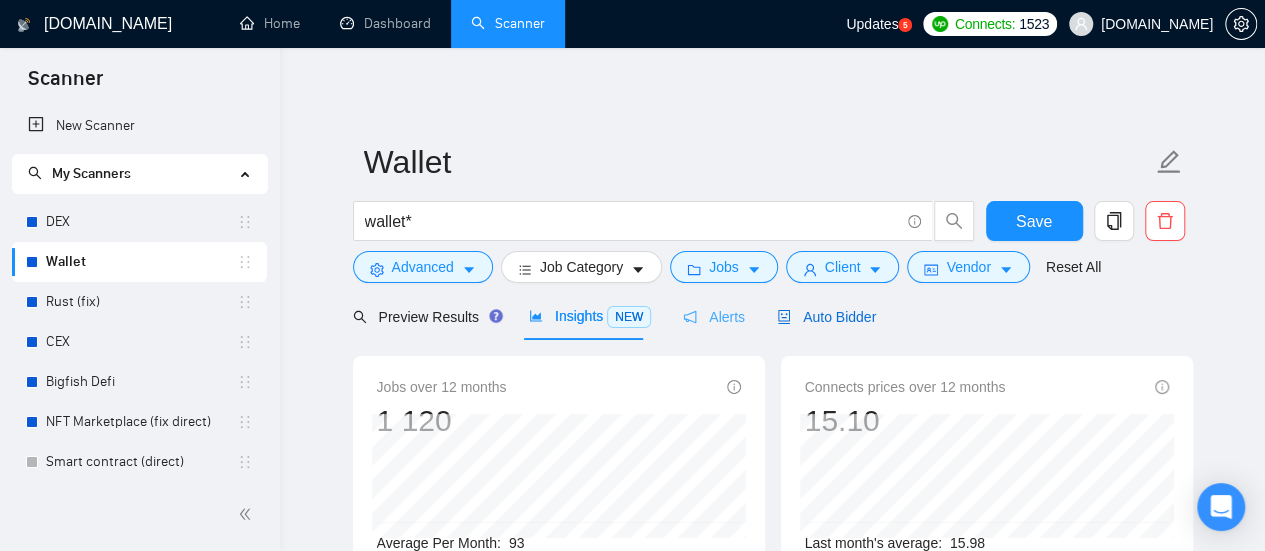 click on "Auto Bidder" at bounding box center [826, 317] 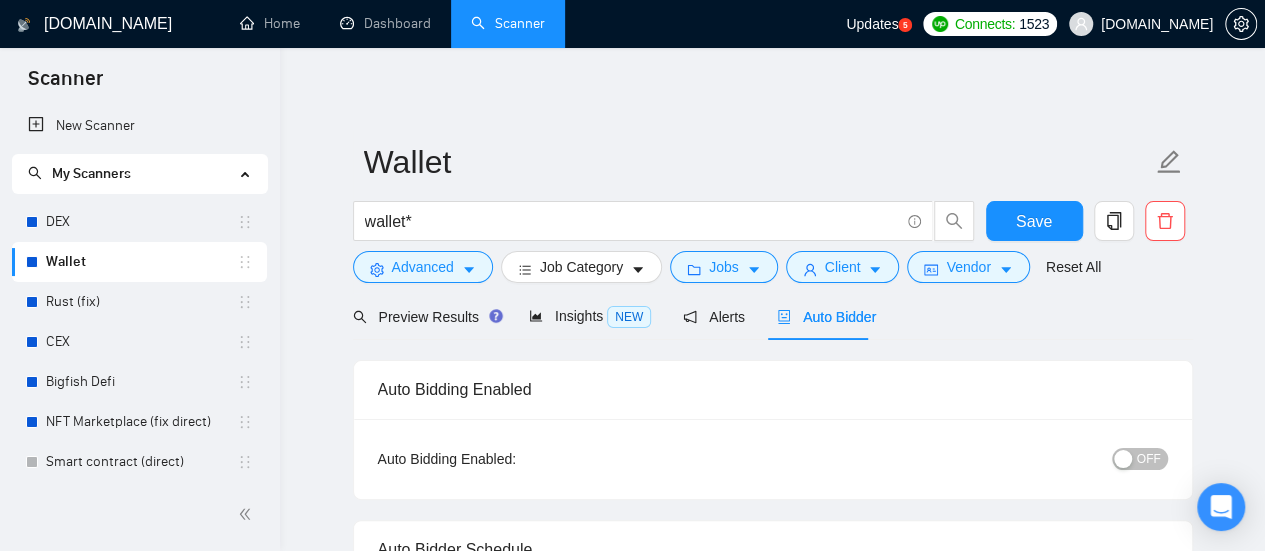type 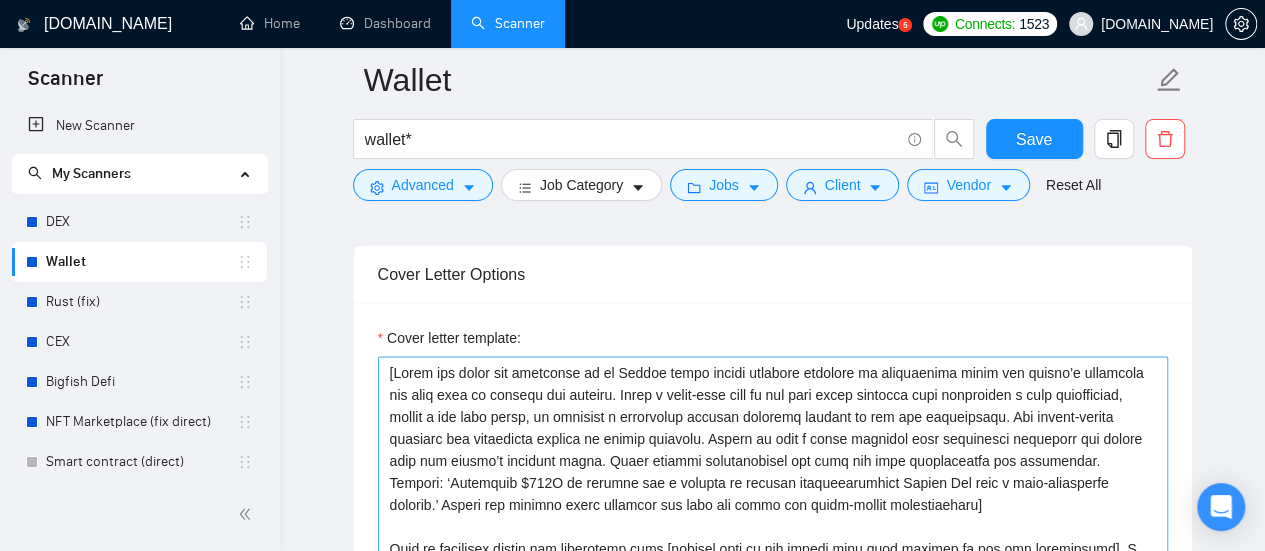 scroll, scrollTop: 1700, scrollLeft: 0, axis: vertical 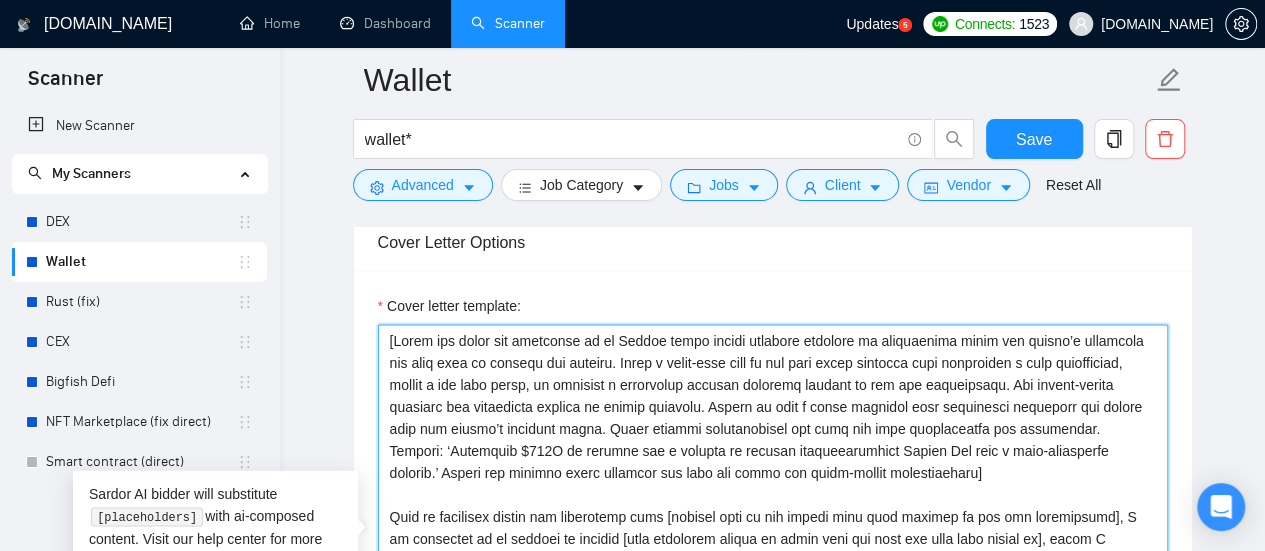 click on "Cover letter template:" at bounding box center (773, 549) 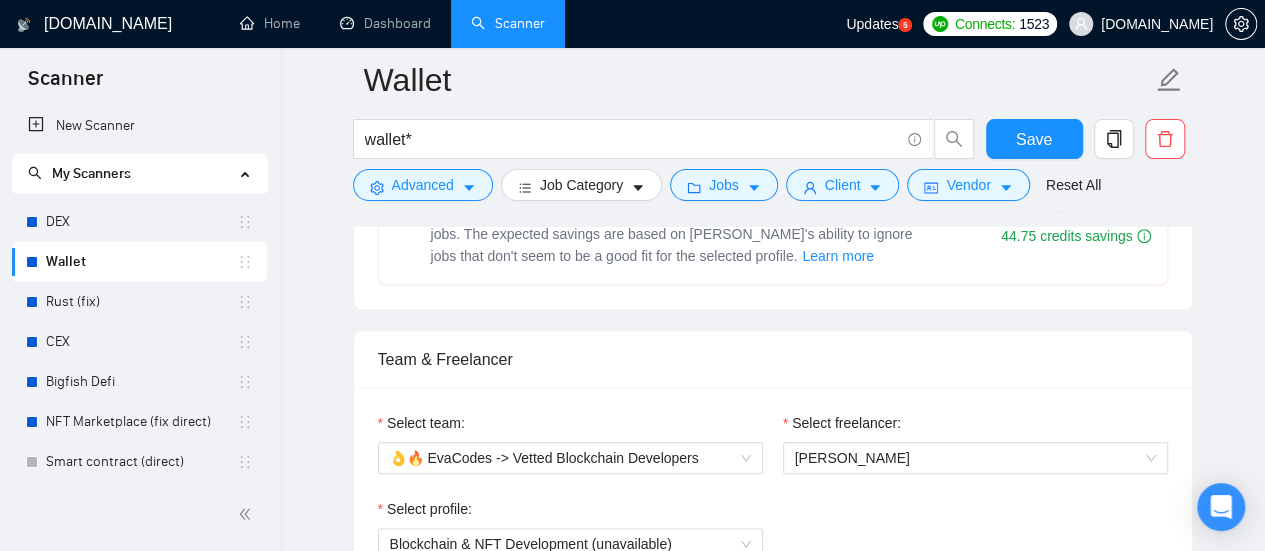 scroll, scrollTop: 900, scrollLeft: 0, axis: vertical 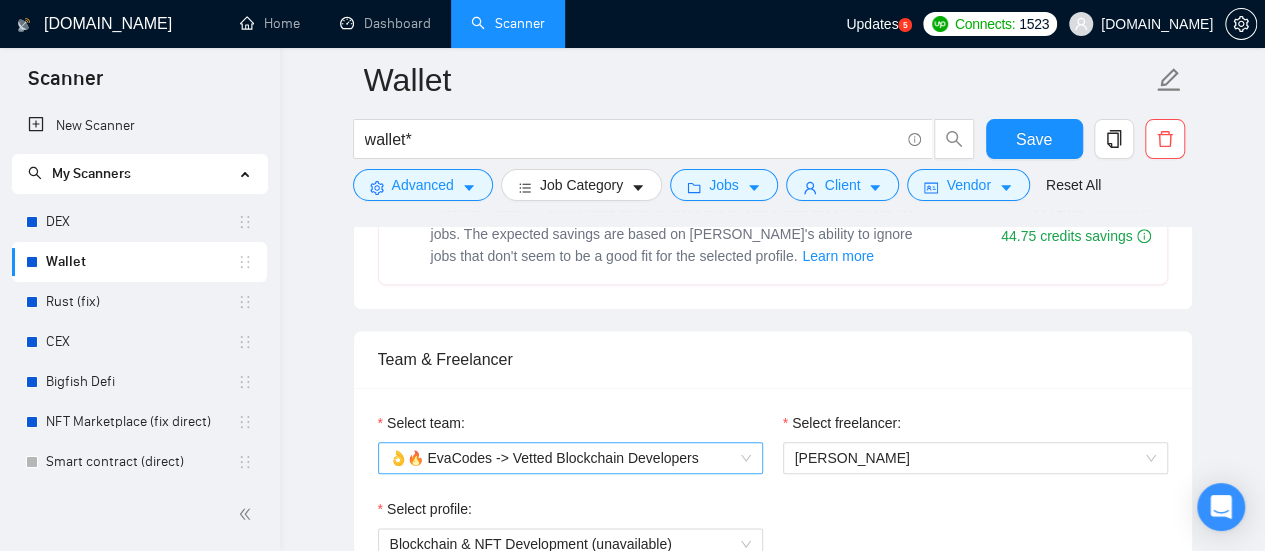 click on "👌🔥 EvaCodes -> Vetted Blockchain Developers" at bounding box center [570, 458] 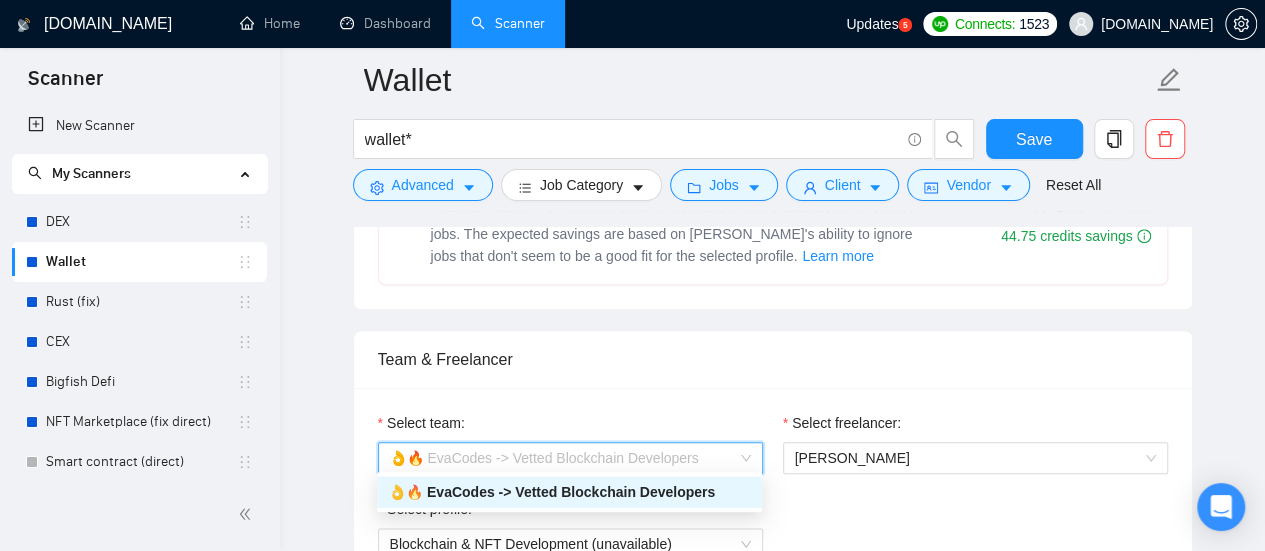 click on "👌🔥 EvaCodes -> Vetted Blockchain Developers" at bounding box center [569, 492] 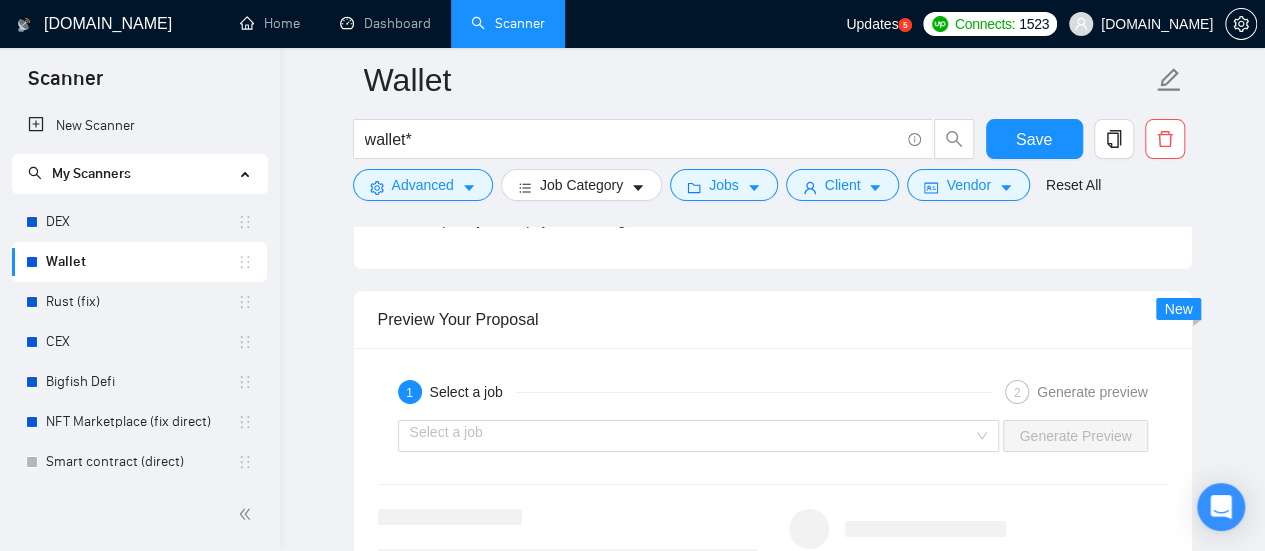 scroll, scrollTop: 3300, scrollLeft: 0, axis: vertical 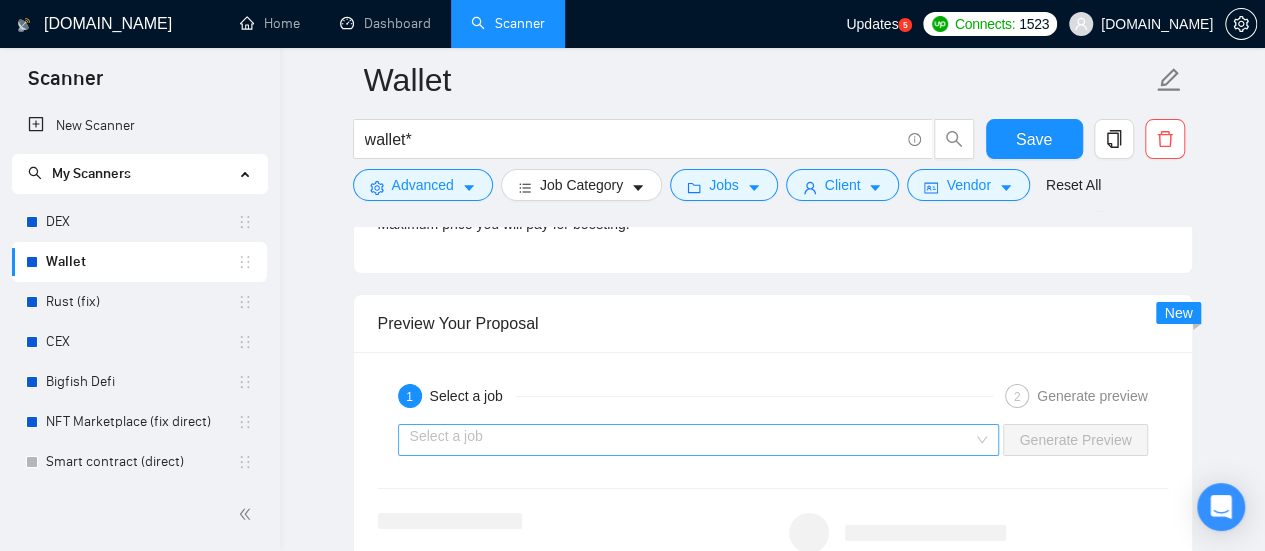 click at bounding box center (692, 440) 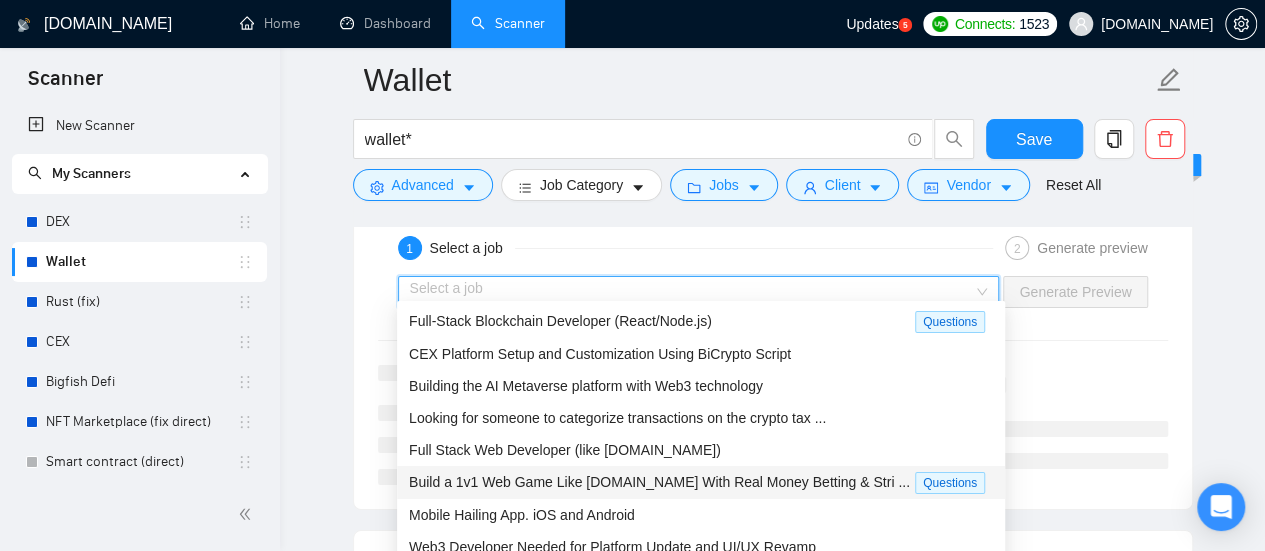 scroll, scrollTop: 3500, scrollLeft: 0, axis: vertical 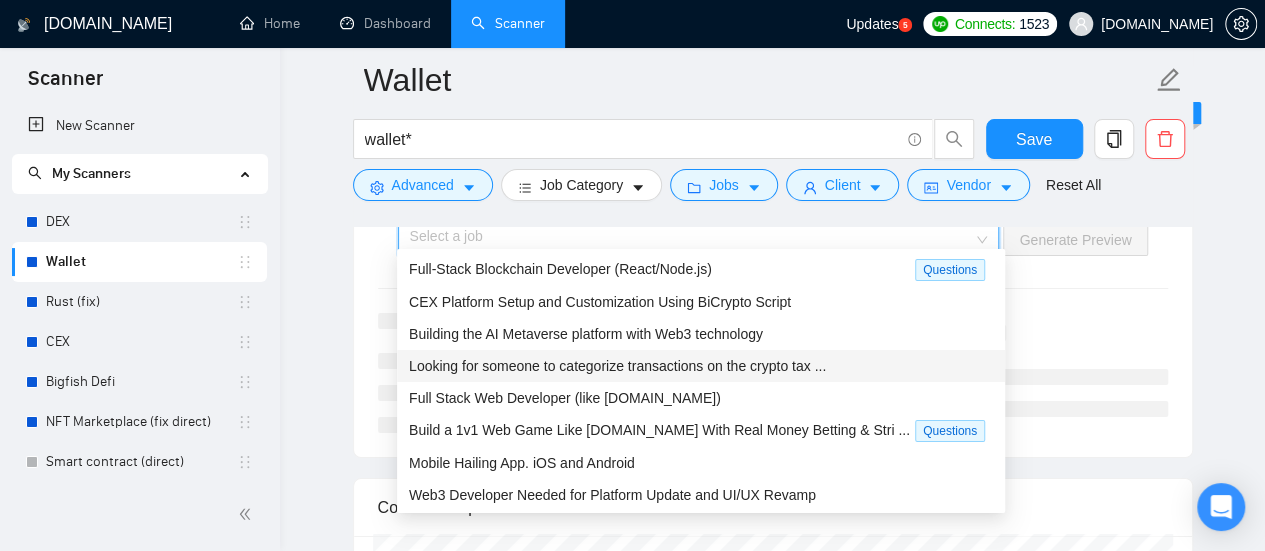 click on "Looking for someone to categorize transactions on the crypto tax  ..." at bounding box center (617, 366) 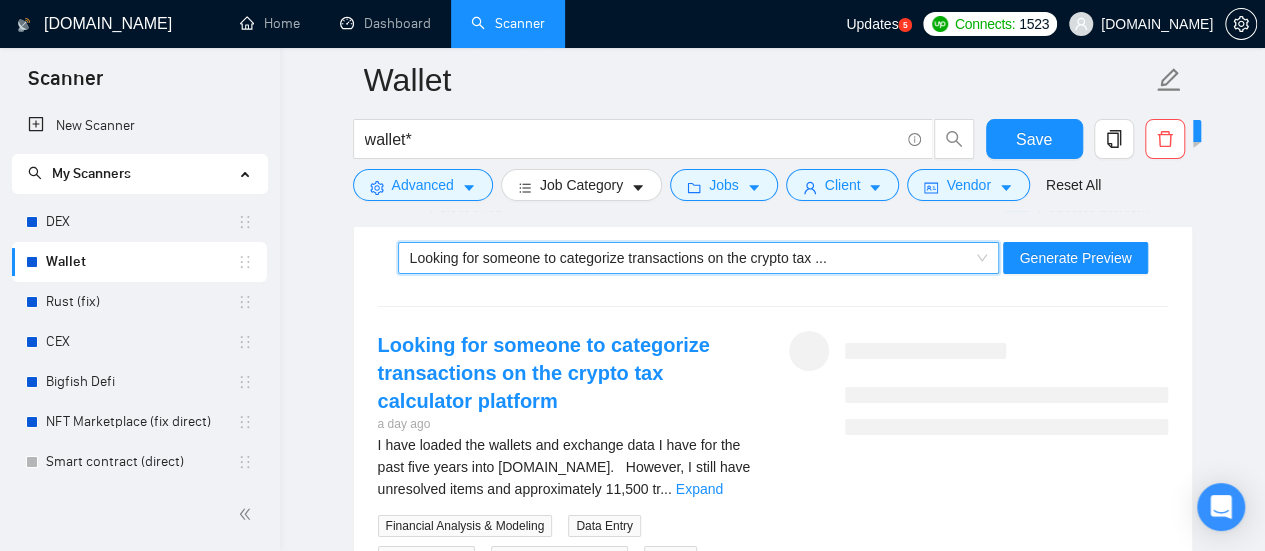 scroll, scrollTop: 3400, scrollLeft: 0, axis: vertical 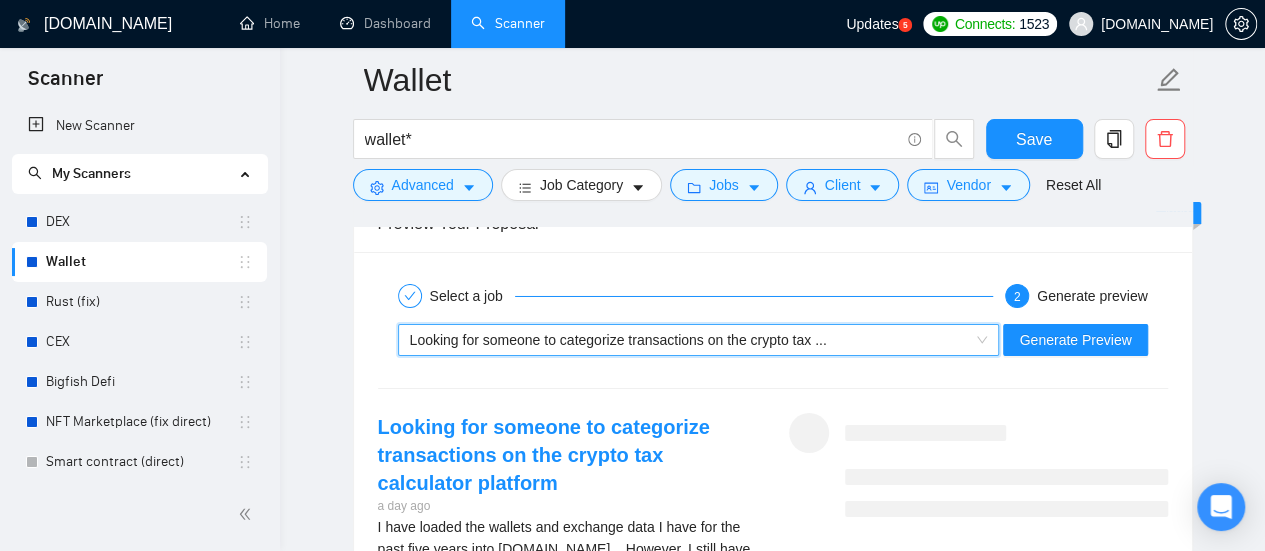 click on "Looking for someone to categorize transactions on the crypto tax  ..." at bounding box center [618, 340] 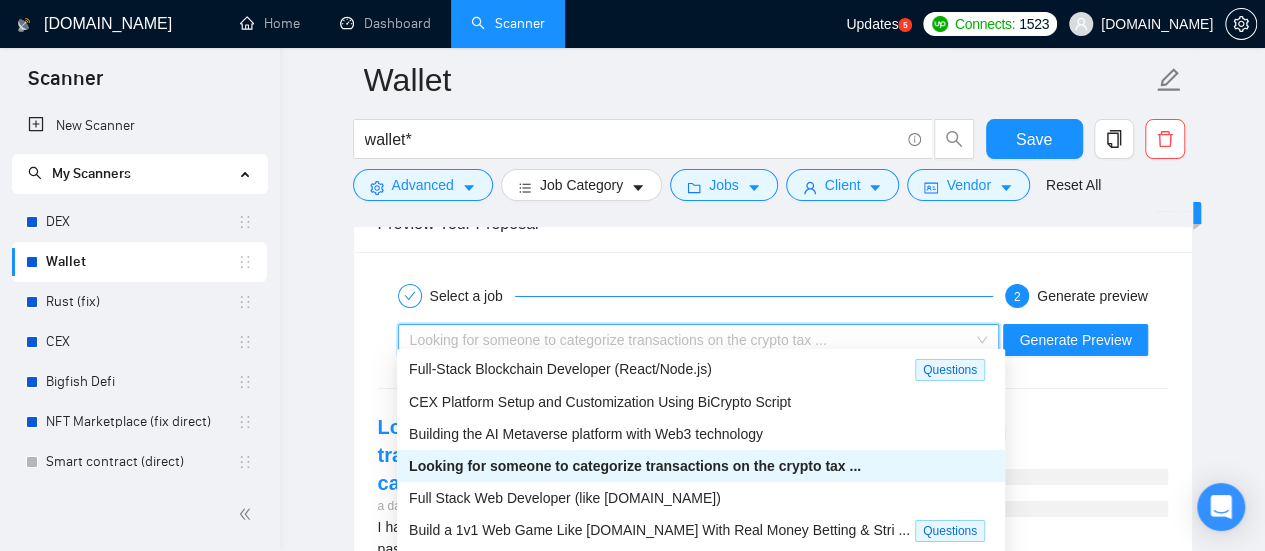 click on "Looking for someone to categorize transactions on the crypto tax  ..." at bounding box center (635, 466) 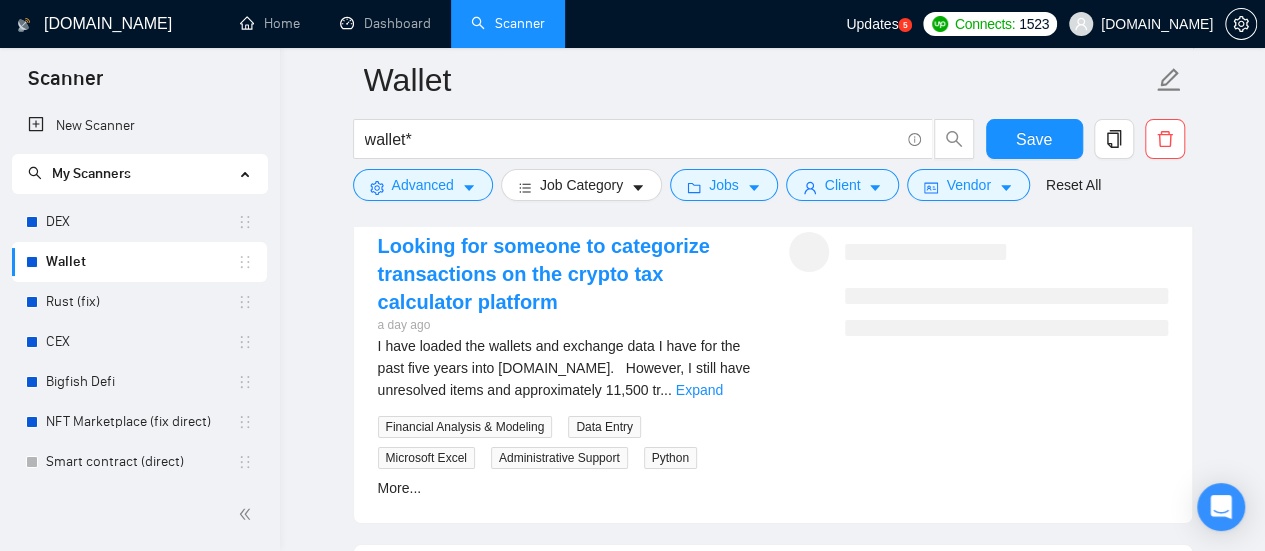scroll, scrollTop: 3600, scrollLeft: 0, axis: vertical 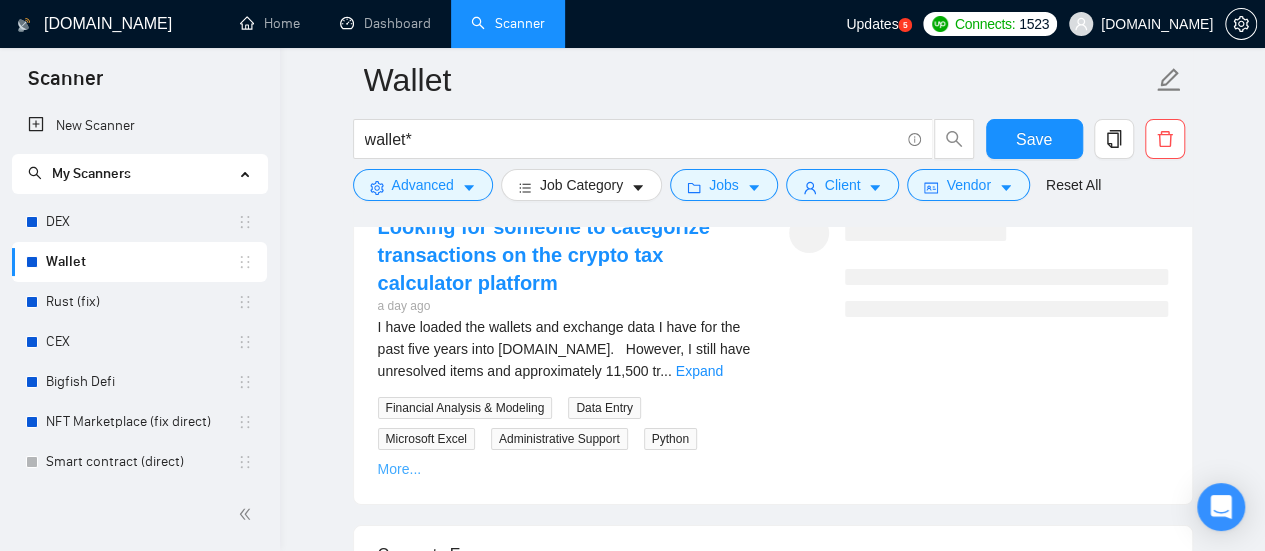 click on "More..." at bounding box center [400, 469] 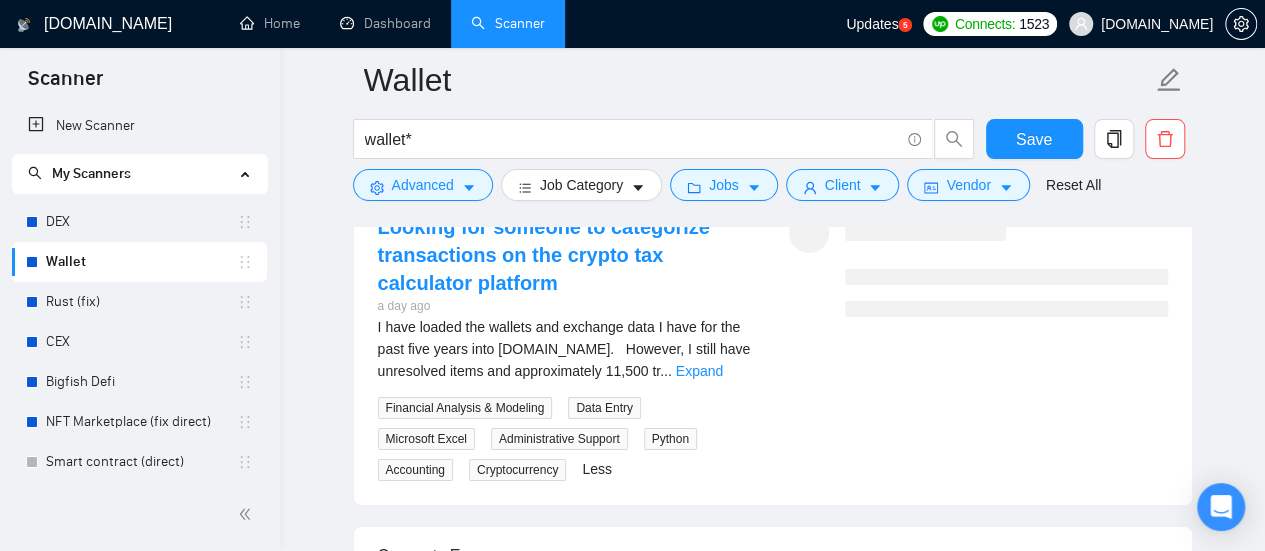scroll, scrollTop: 3400, scrollLeft: 0, axis: vertical 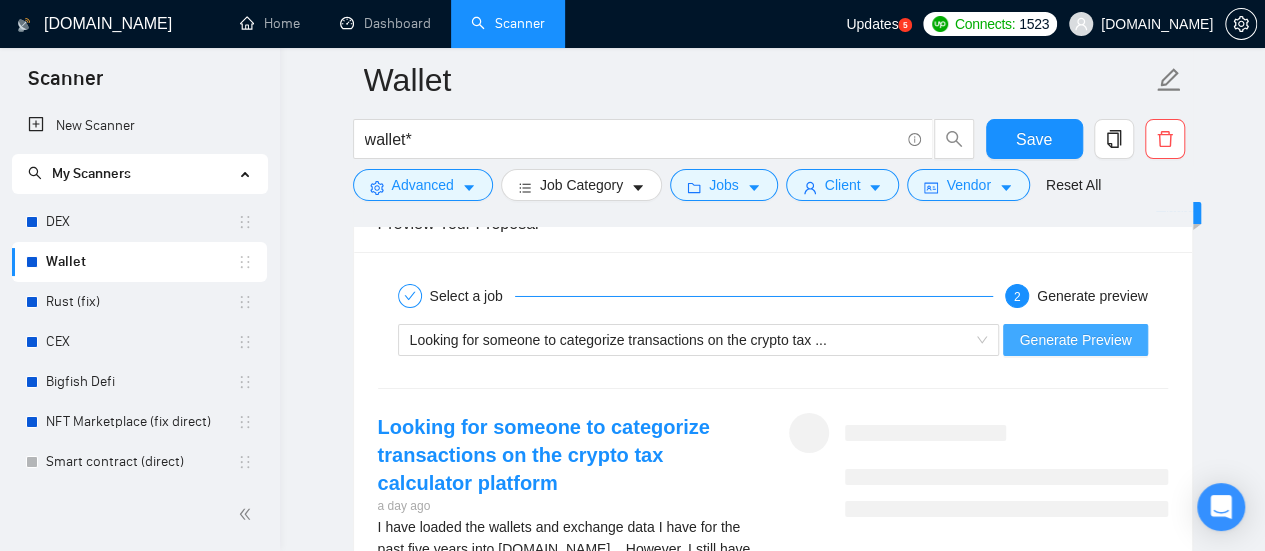 click on "Generate Preview" at bounding box center (1075, 340) 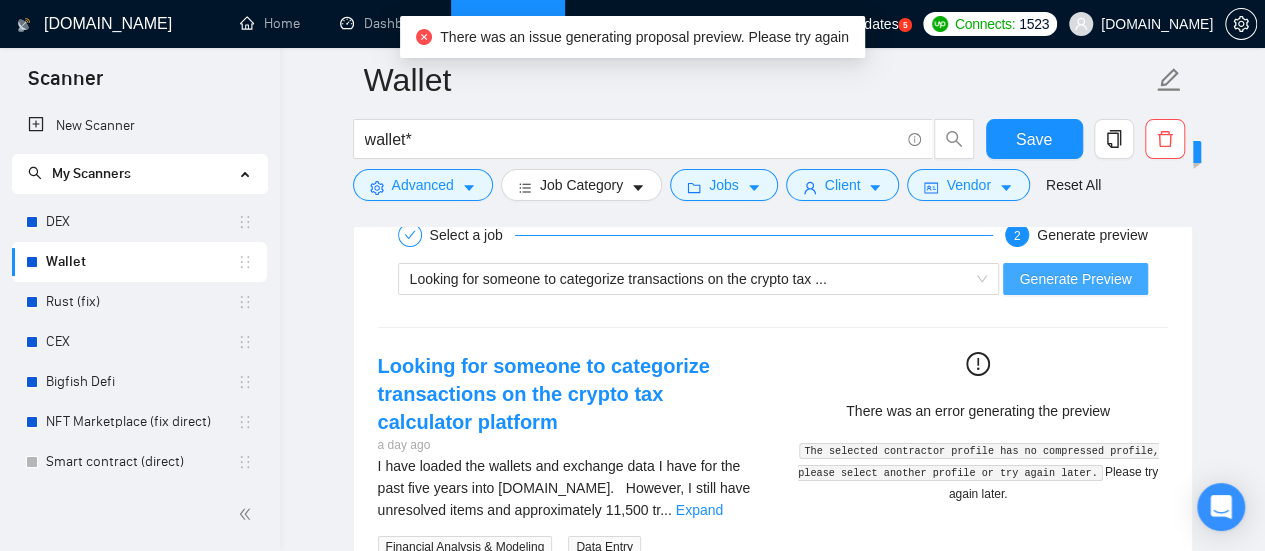 scroll, scrollTop: 3400, scrollLeft: 0, axis: vertical 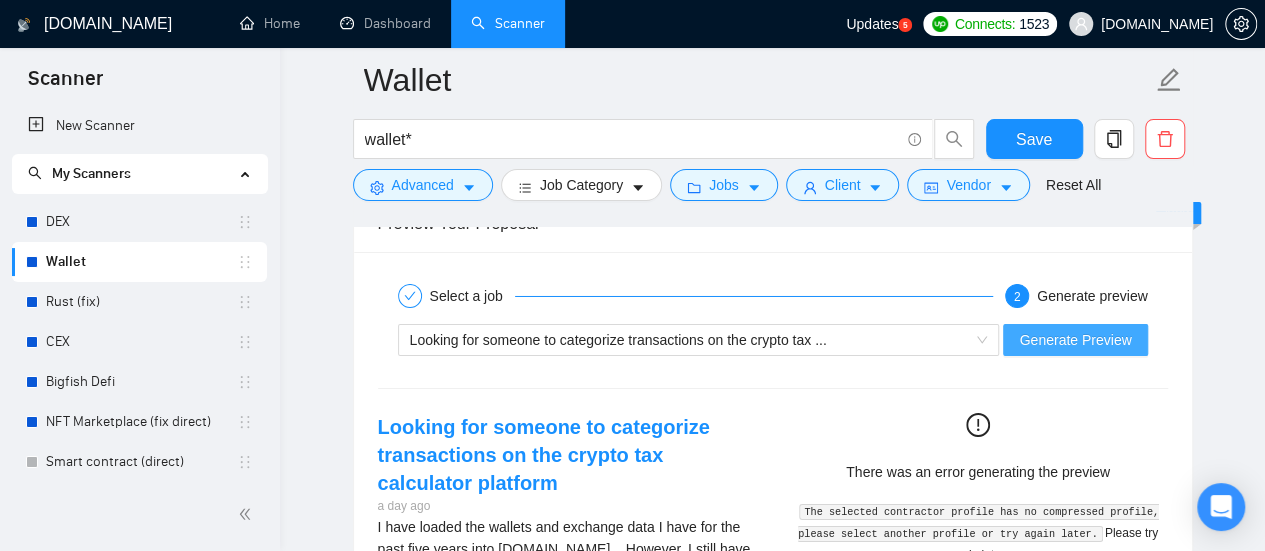 click on "Generate Preview" at bounding box center (1075, 340) 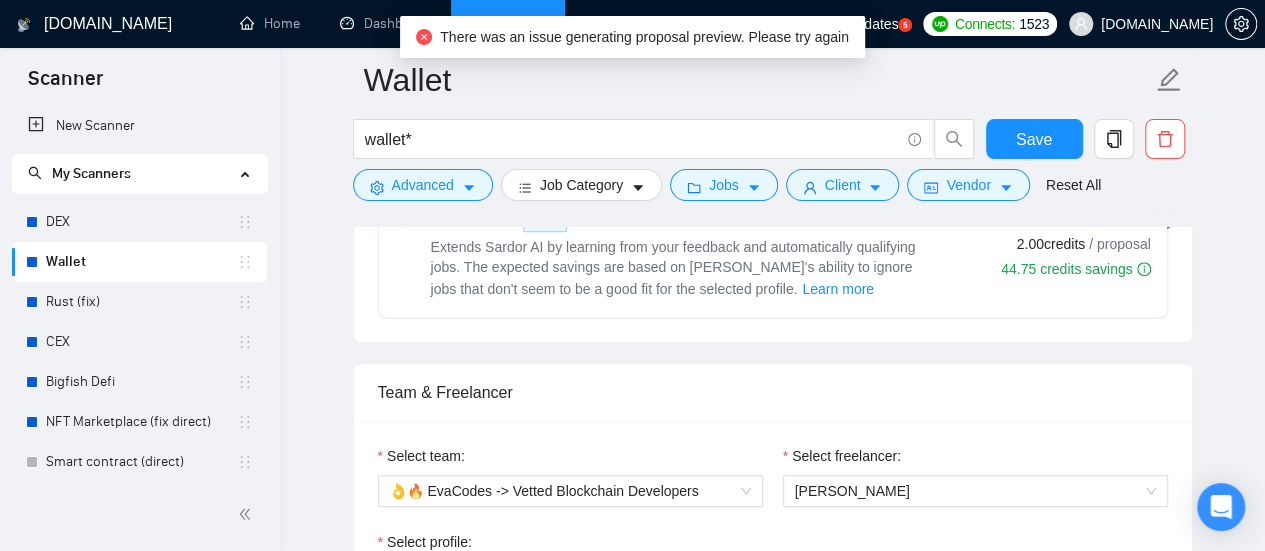 scroll, scrollTop: 1000, scrollLeft: 0, axis: vertical 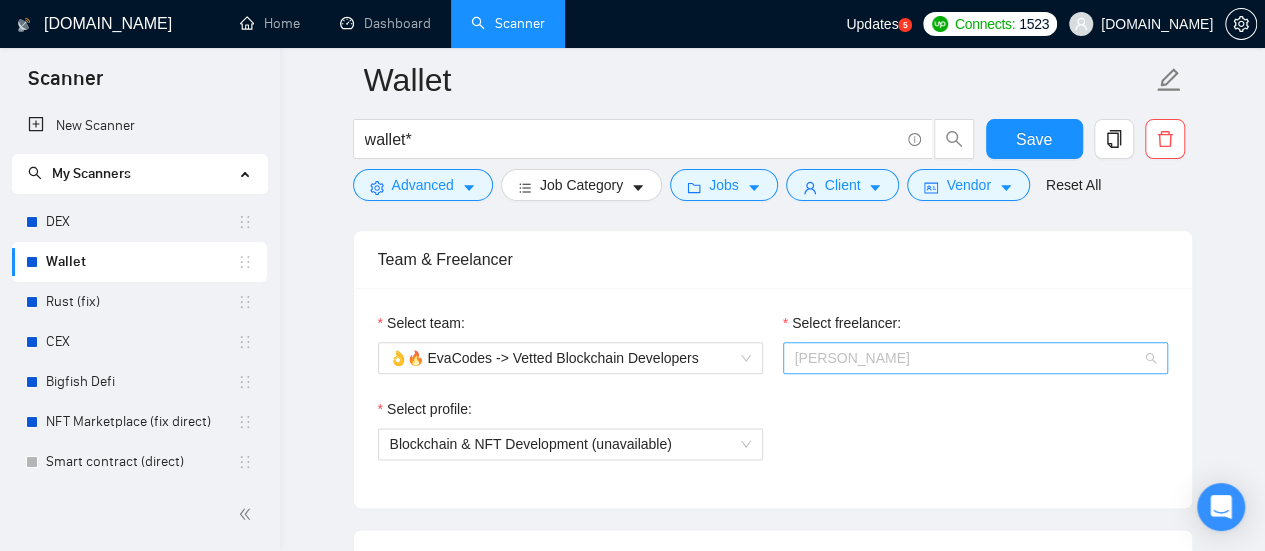click on "[PERSON_NAME]" at bounding box center (975, 358) 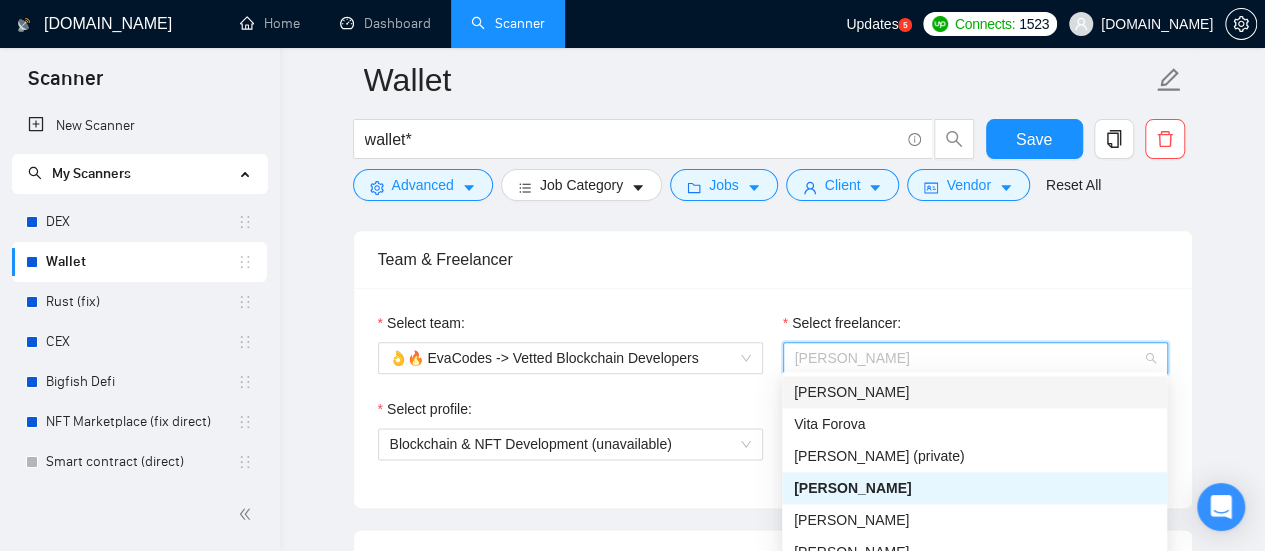 click on "[PERSON_NAME]" at bounding box center (974, 392) 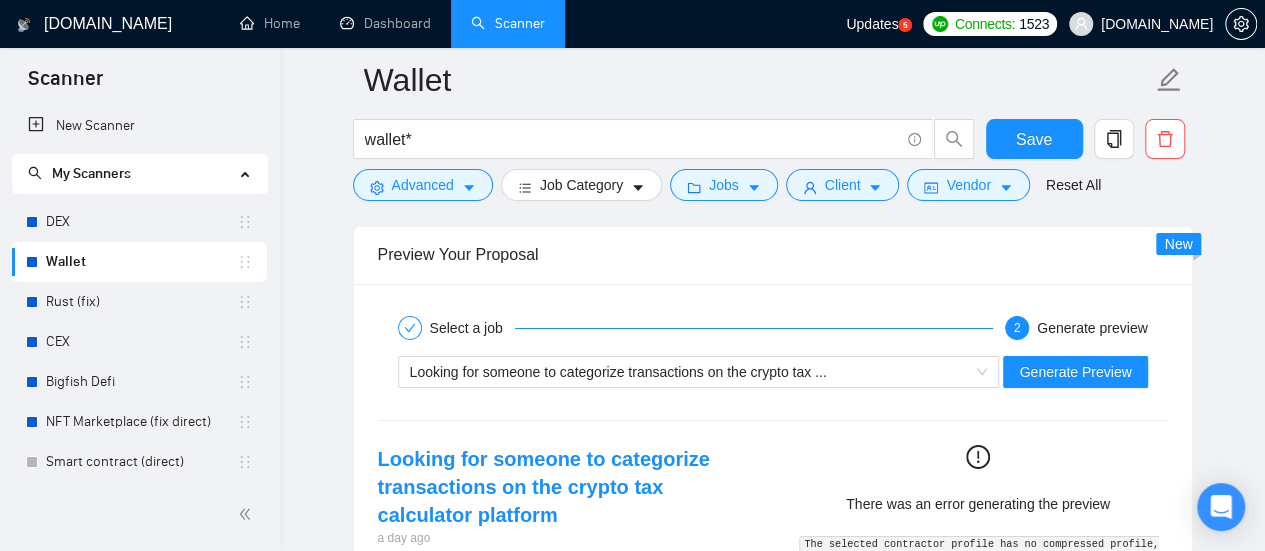 scroll, scrollTop: 3600, scrollLeft: 0, axis: vertical 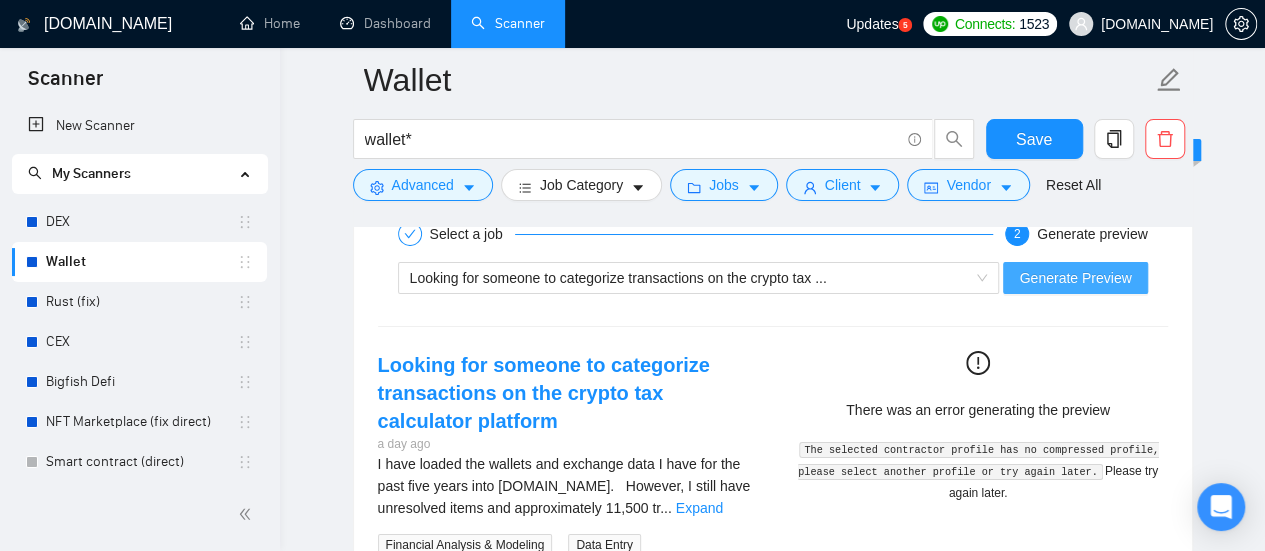 click on "Generate Preview" at bounding box center (1075, 278) 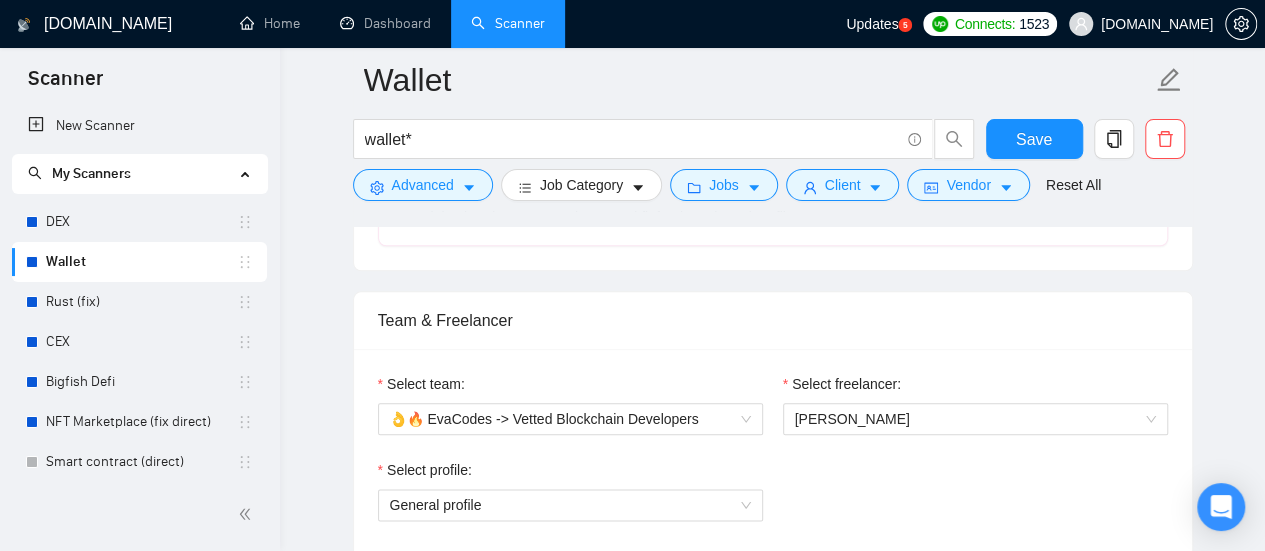 scroll, scrollTop: 1000, scrollLeft: 0, axis: vertical 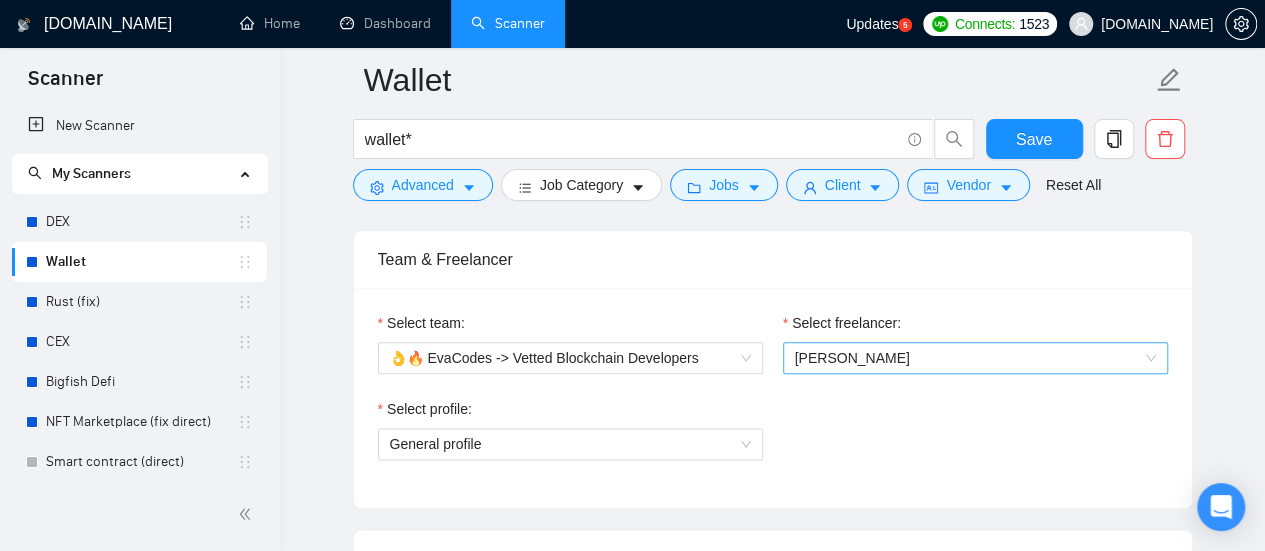 click on "[PERSON_NAME]" at bounding box center (975, 358) 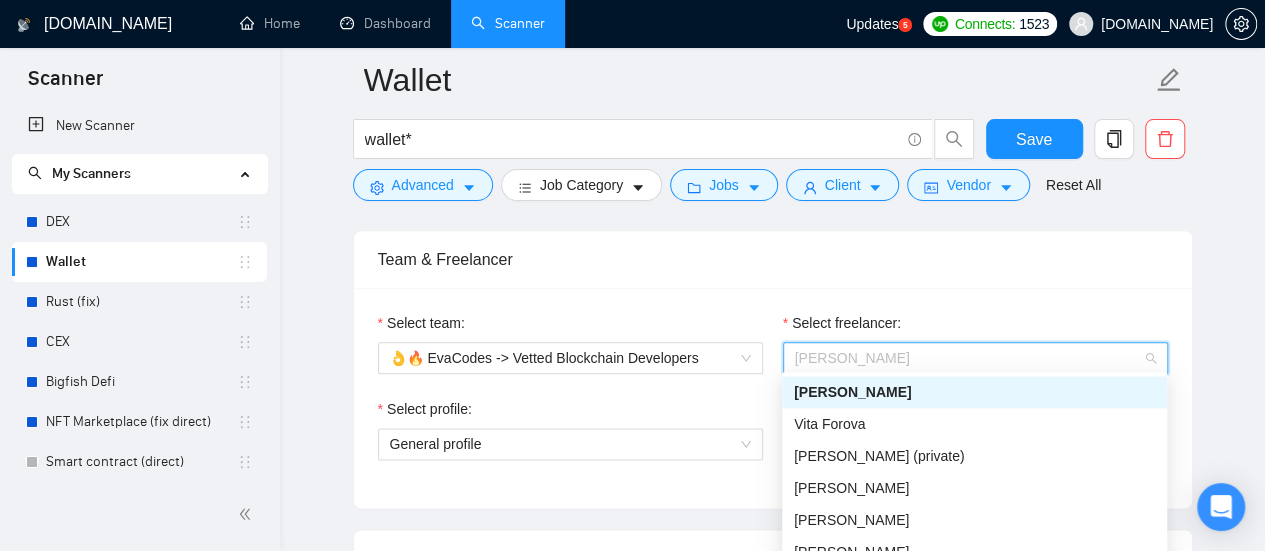 click on "Team & Freelancer" at bounding box center (773, 259) 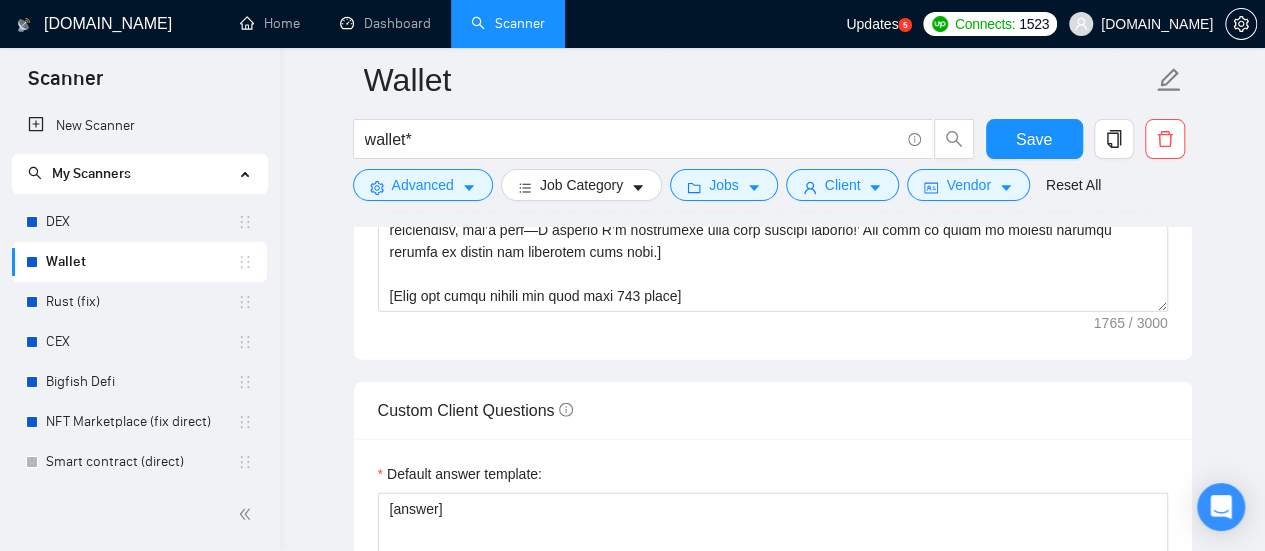 scroll, scrollTop: 2500, scrollLeft: 0, axis: vertical 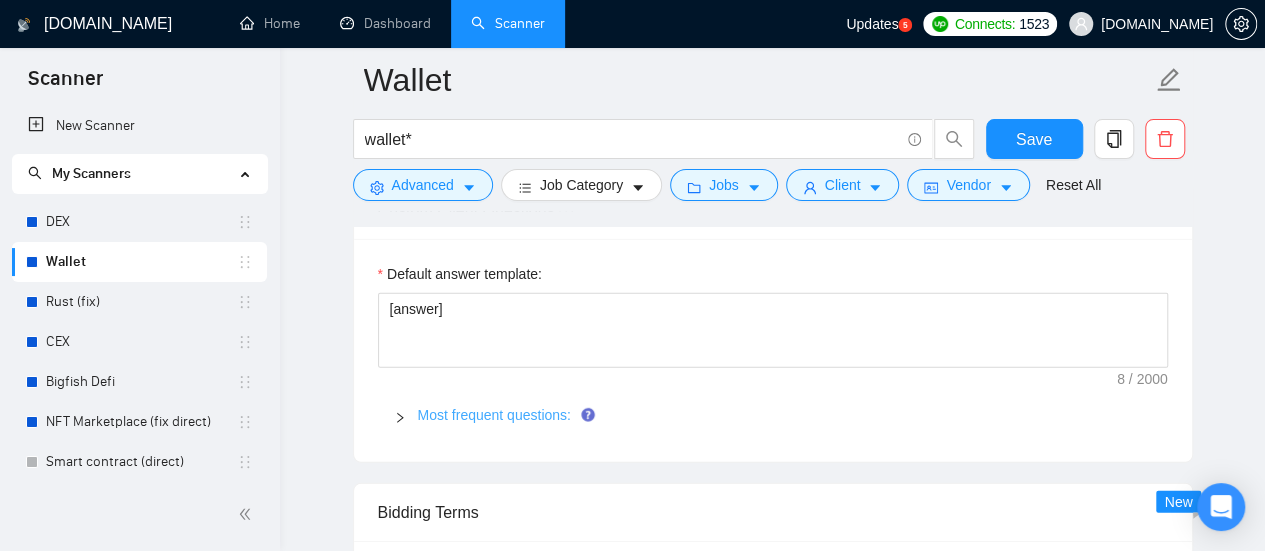 click on "Most frequent questions:" at bounding box center [494, 415] 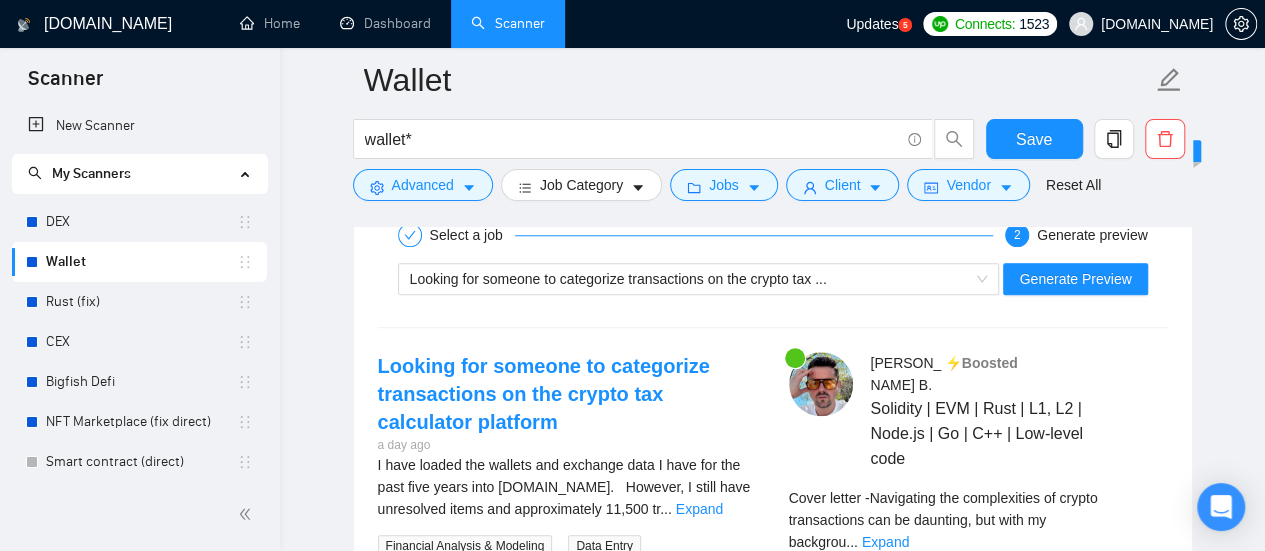 scroll, scrollTop: 4600, scrollLeft: 0, axis: vertical 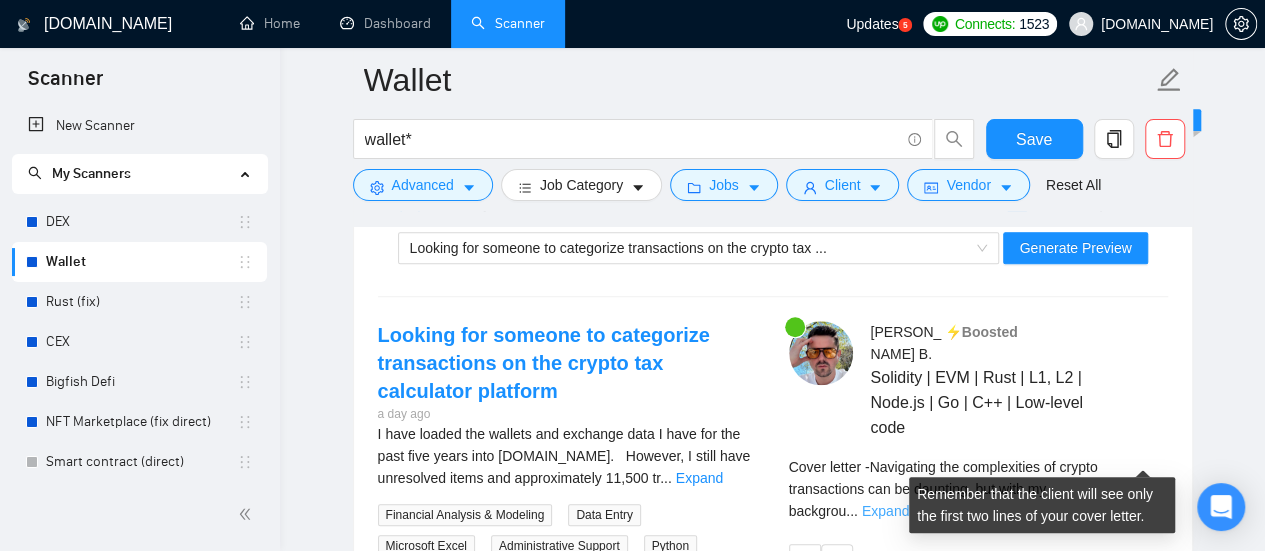 click on "Expand" at bounding box center [885, 511] 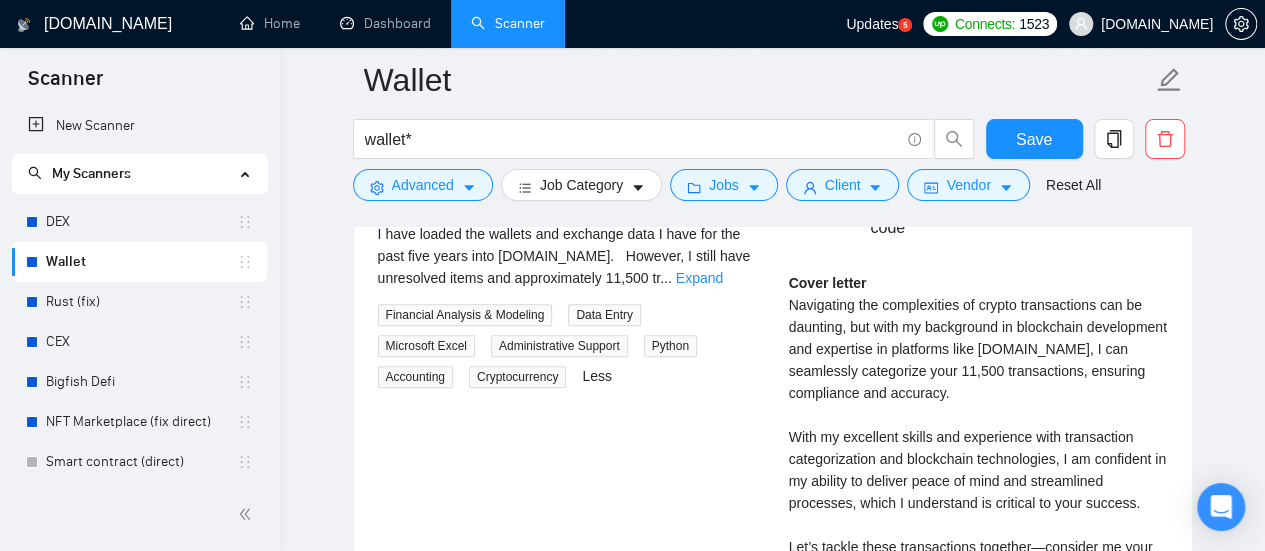scroll, scrollTop: 4600, scrollLeft: 0, axis: vertical 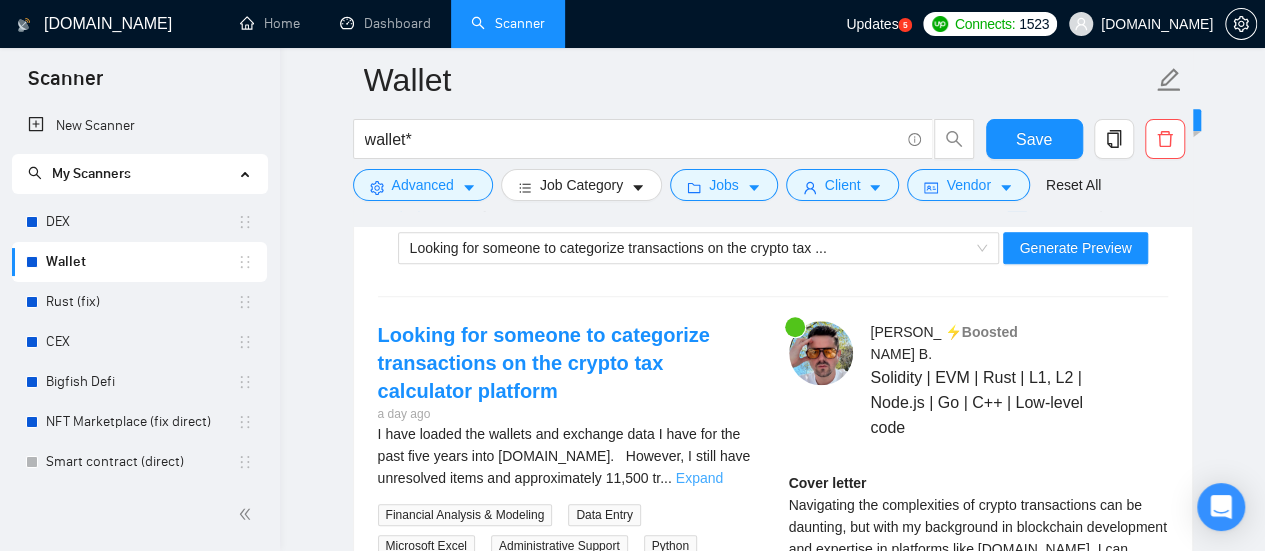 click on "Expand" at bounding box center [699, 478] 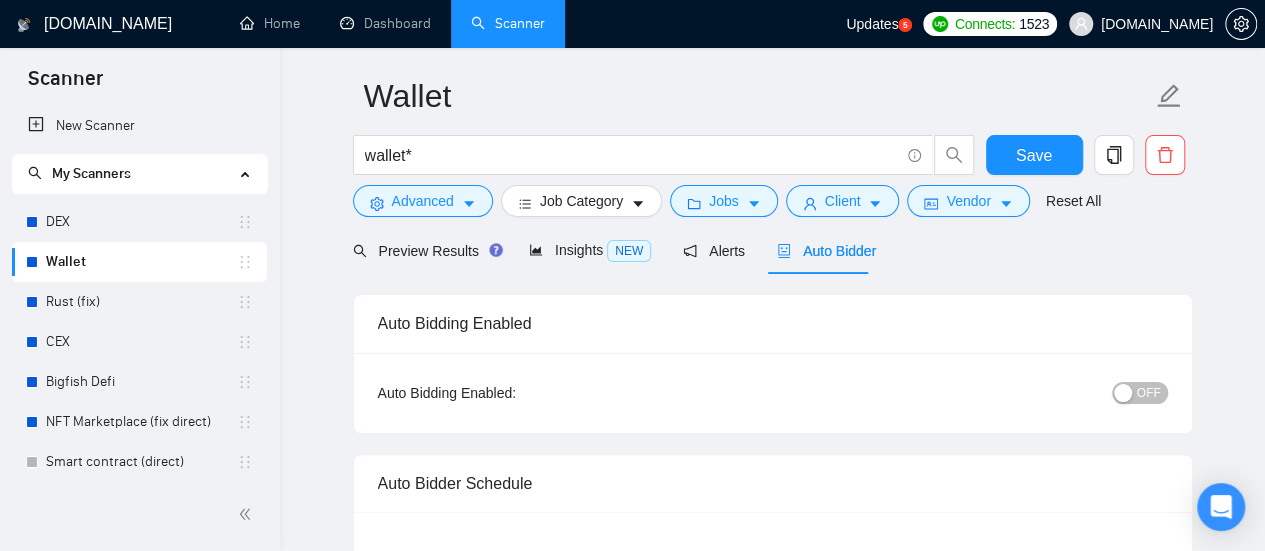 scroll, scrollTop: 0, scrollLeft: 0, axis: both 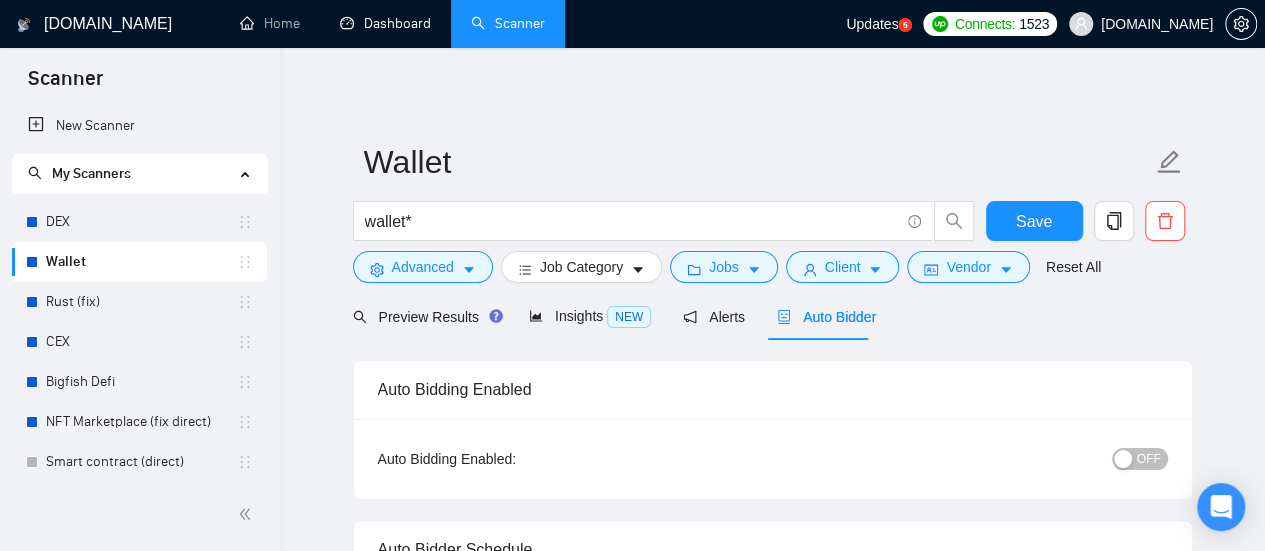 drag, startPoint x: 372, startPoint y: 29, endPoint x: 692, endPoint y: 101, distance: 328 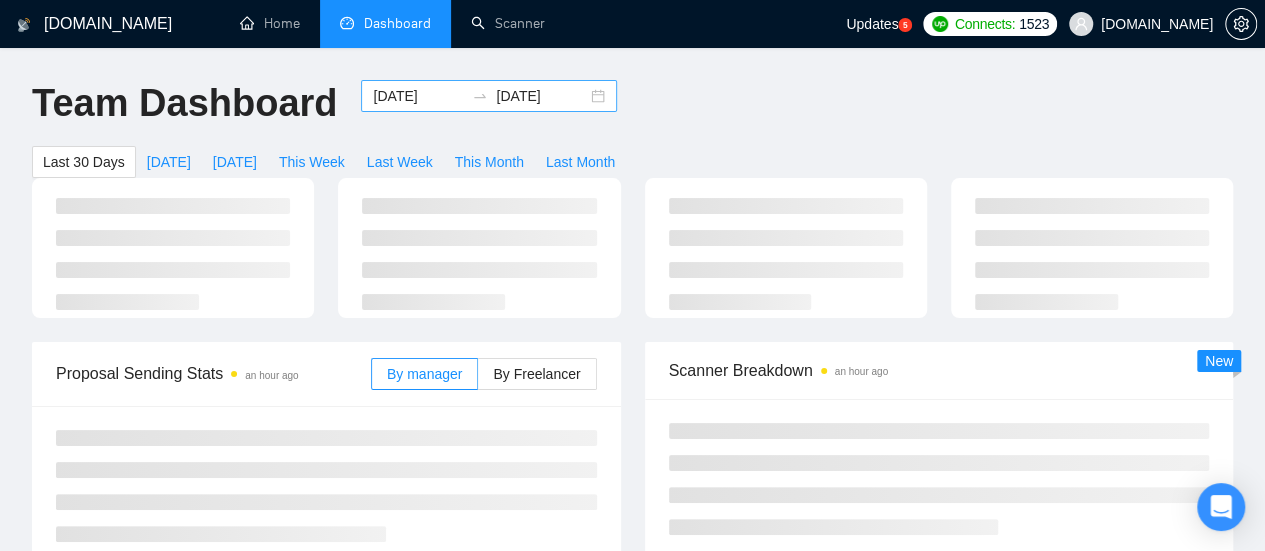 click on "[DATE]" at bounding box center (418, 96) 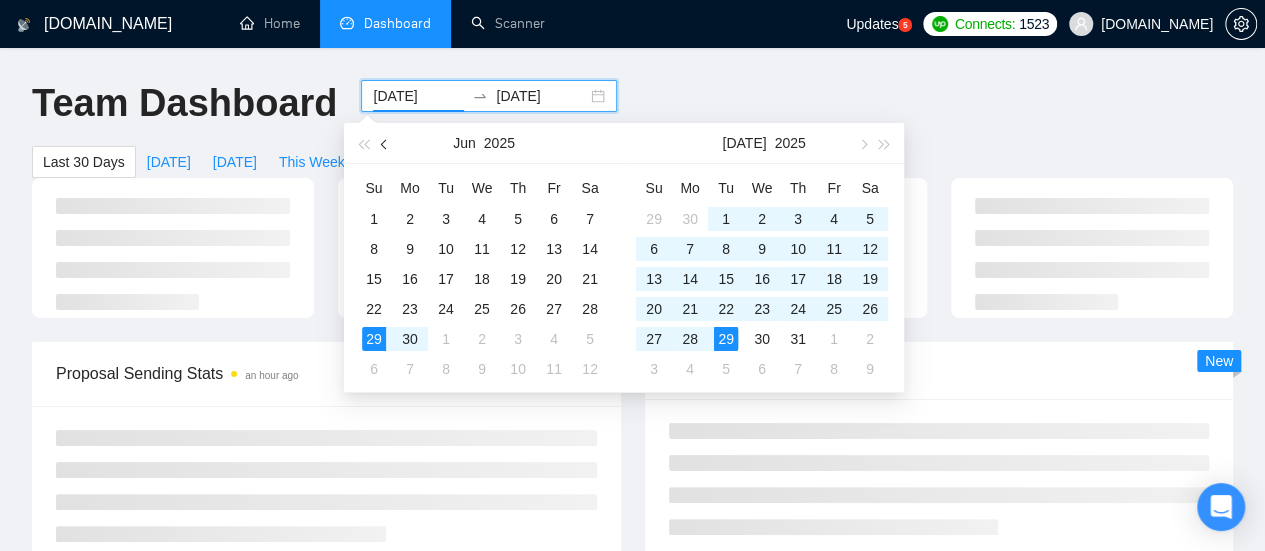 click at bounding box center [386, 144] 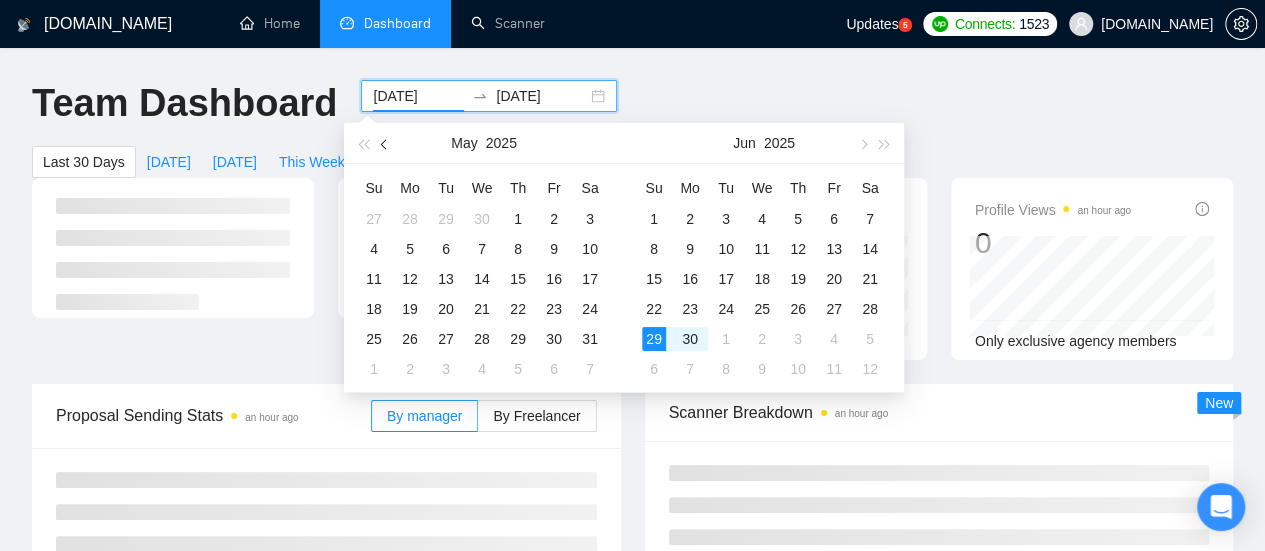 click at bounding box center (386, 144) 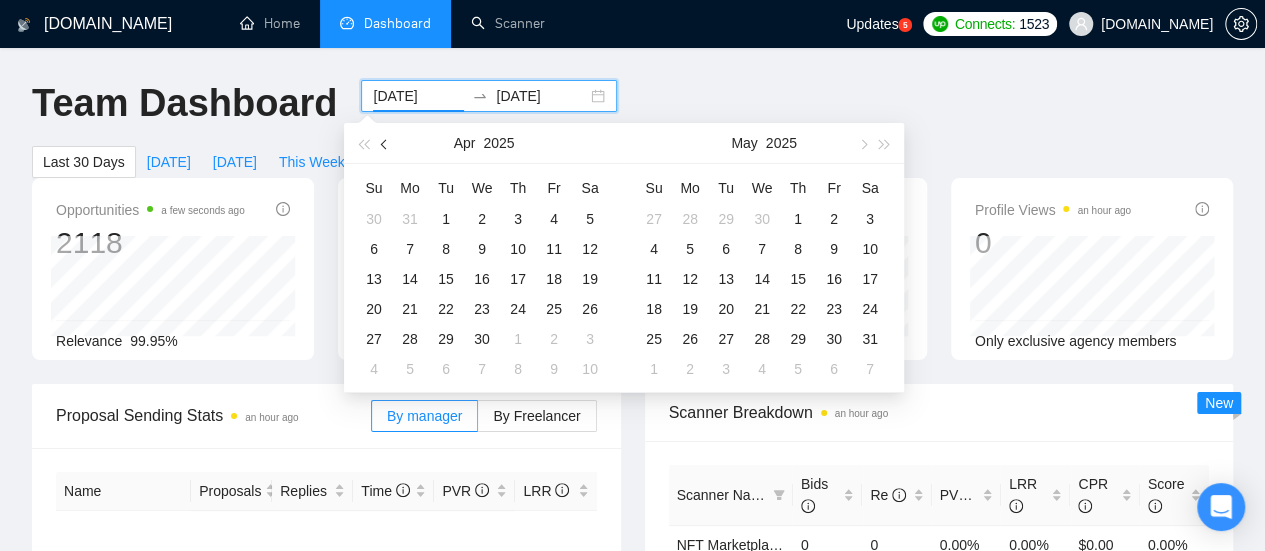 click at bounding box center (386, 144) 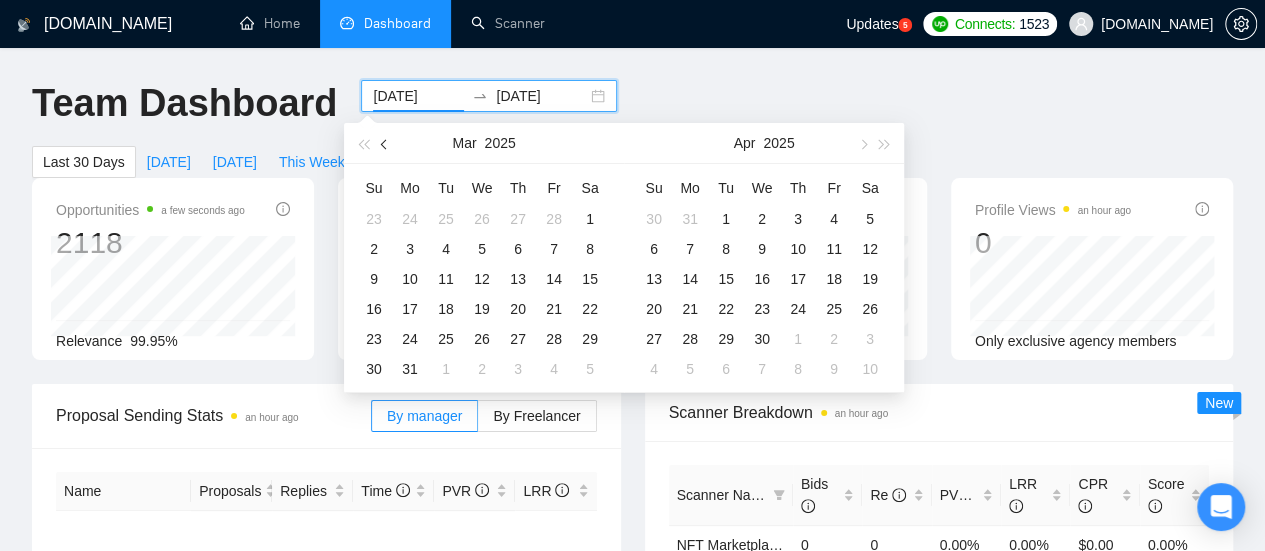 click at bounding box center [386, 144] 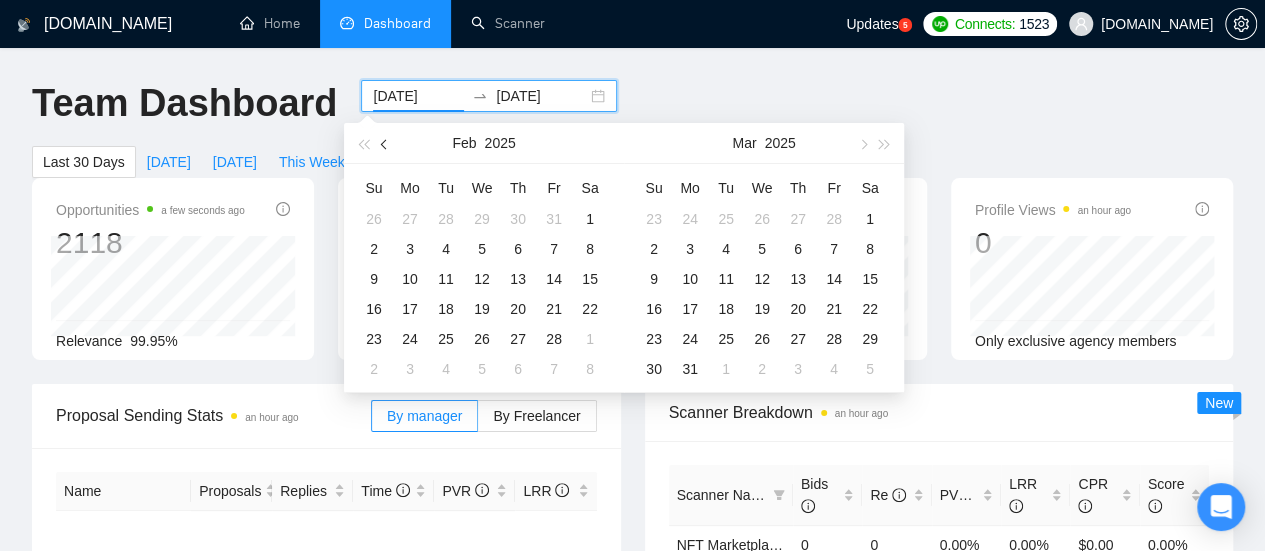 click at bounding box center [386, 144] 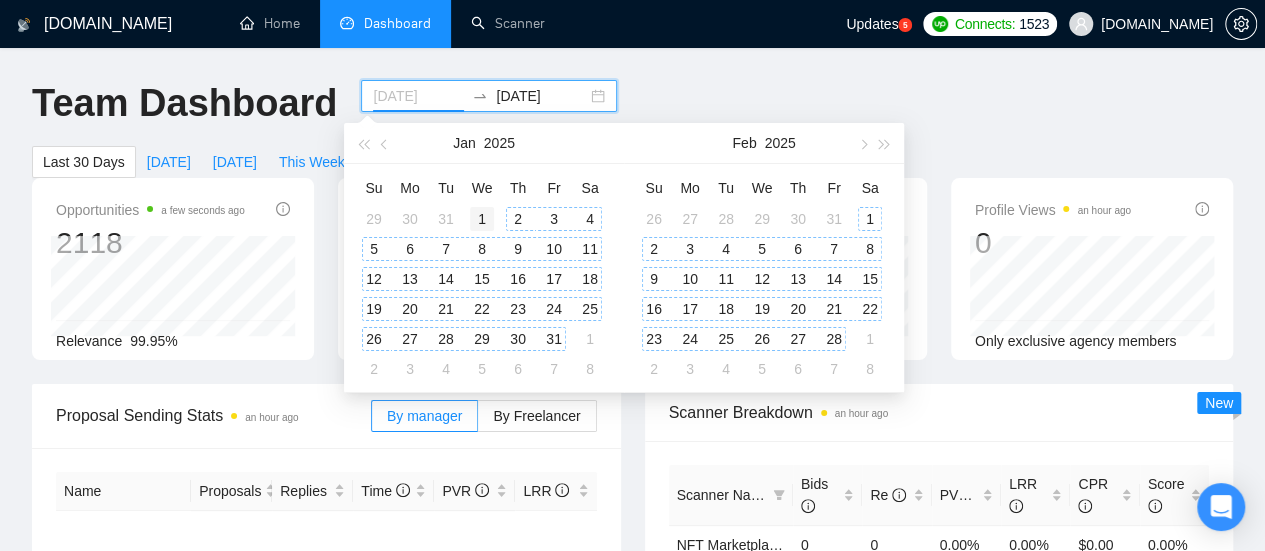 type on "[DATE]" 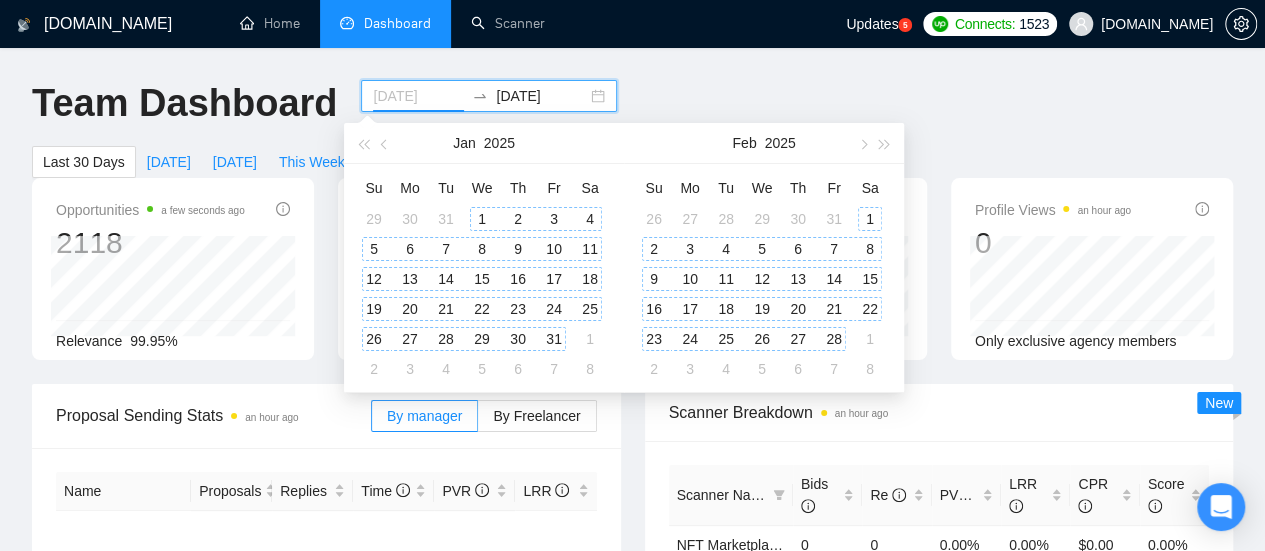 click on "1" at bounding box center [482, 219] 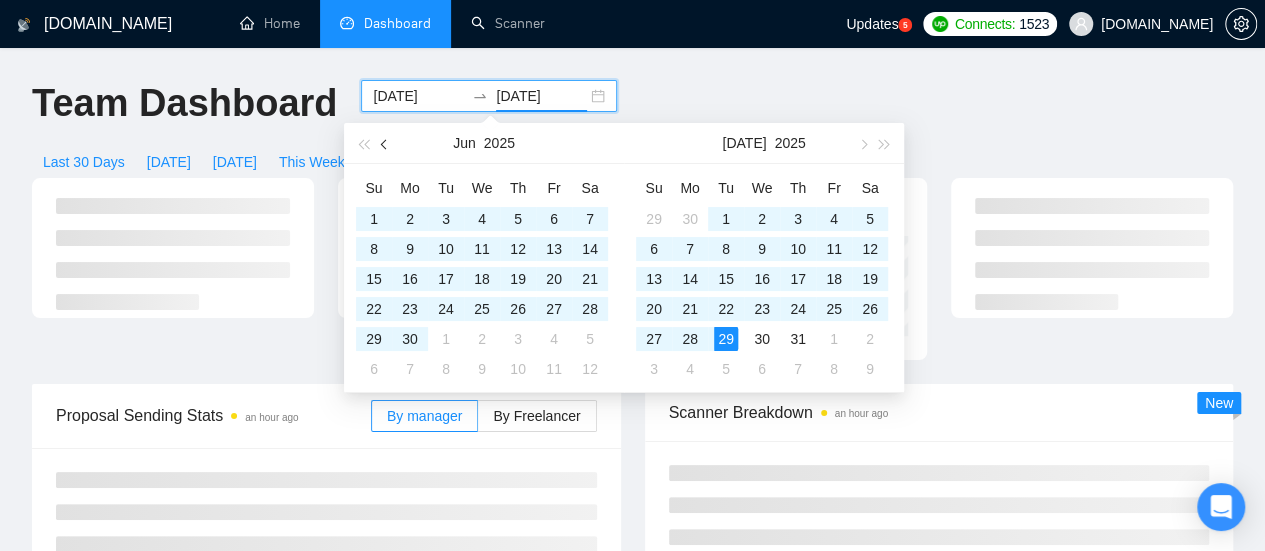 click at bounding box center [385, 143] 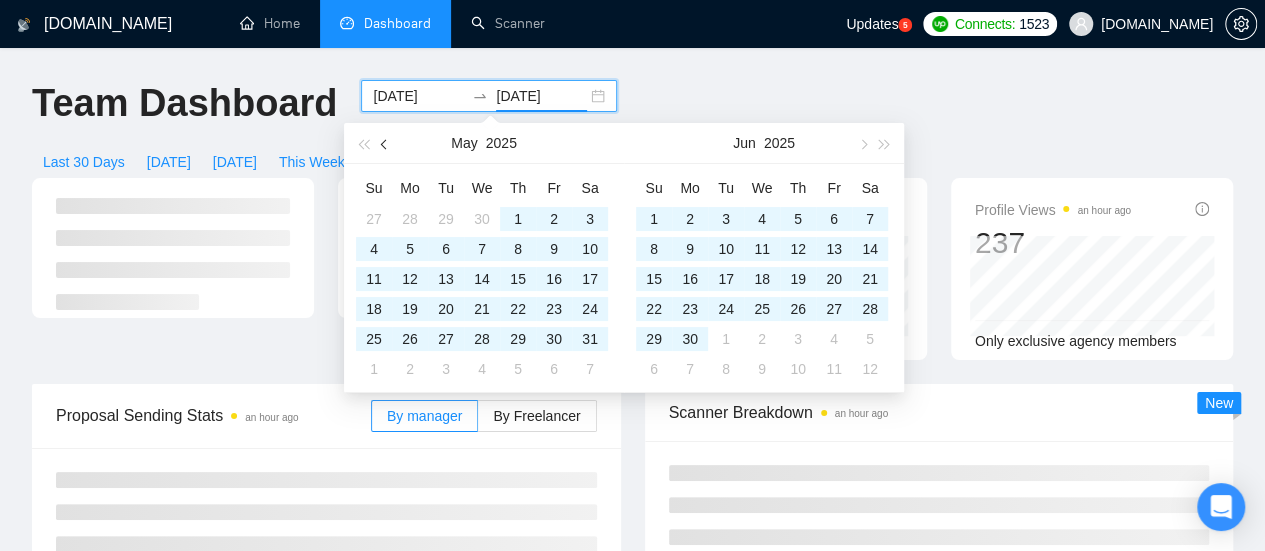 click at bounding box center [385, 143] 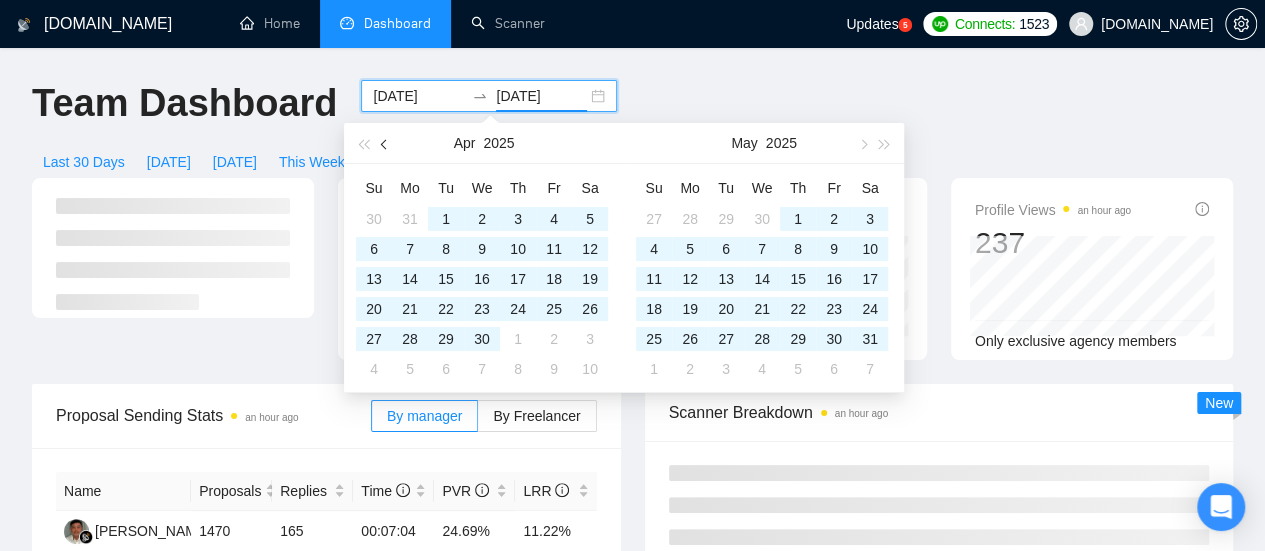 click at bounding box center [385, 143] 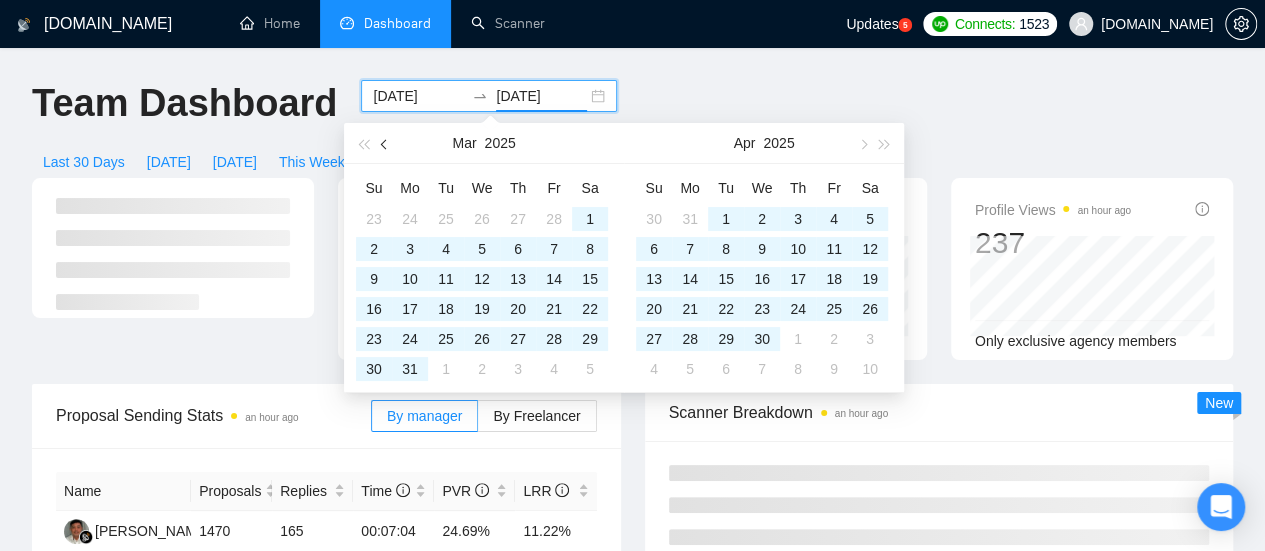 click at bounding box center [385, 143] 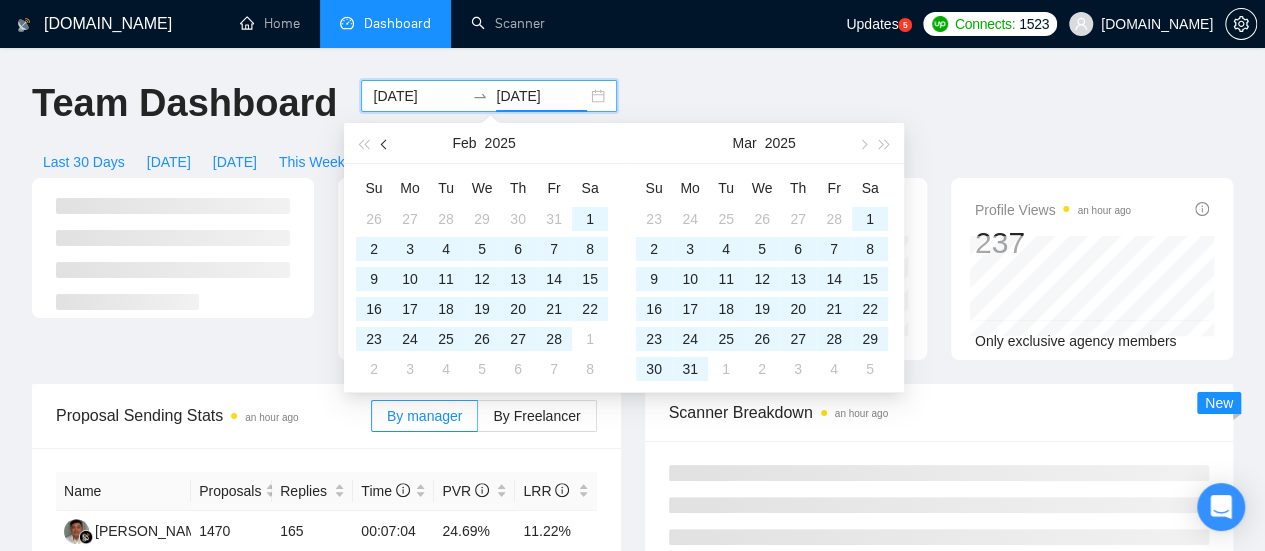 click at bounding box center [385, 143] 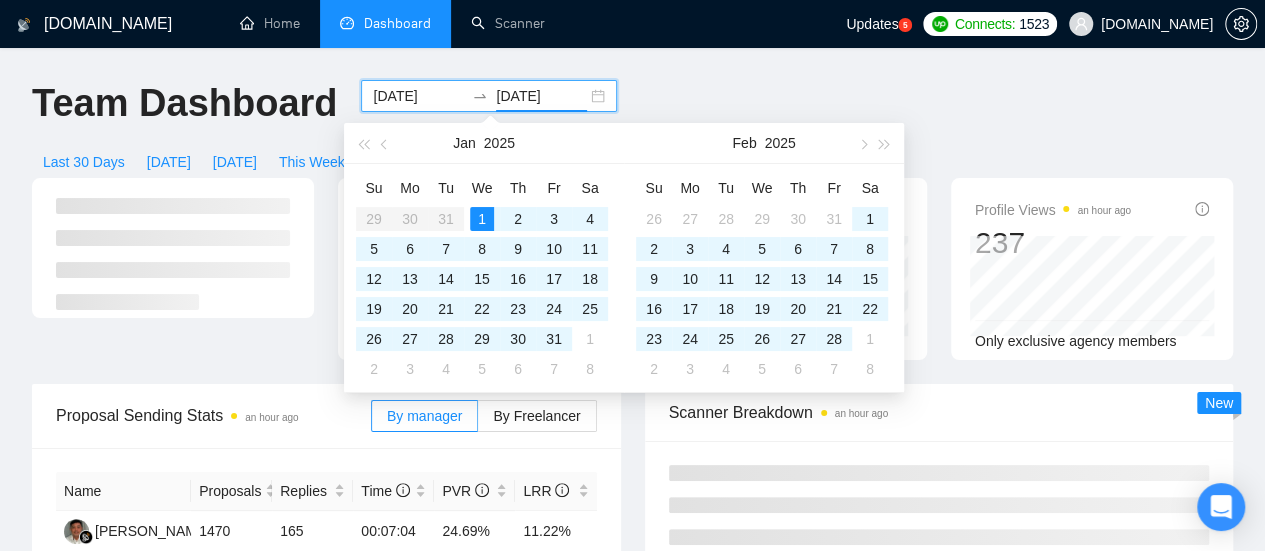 click on "31" at bounding box center [554, 339] 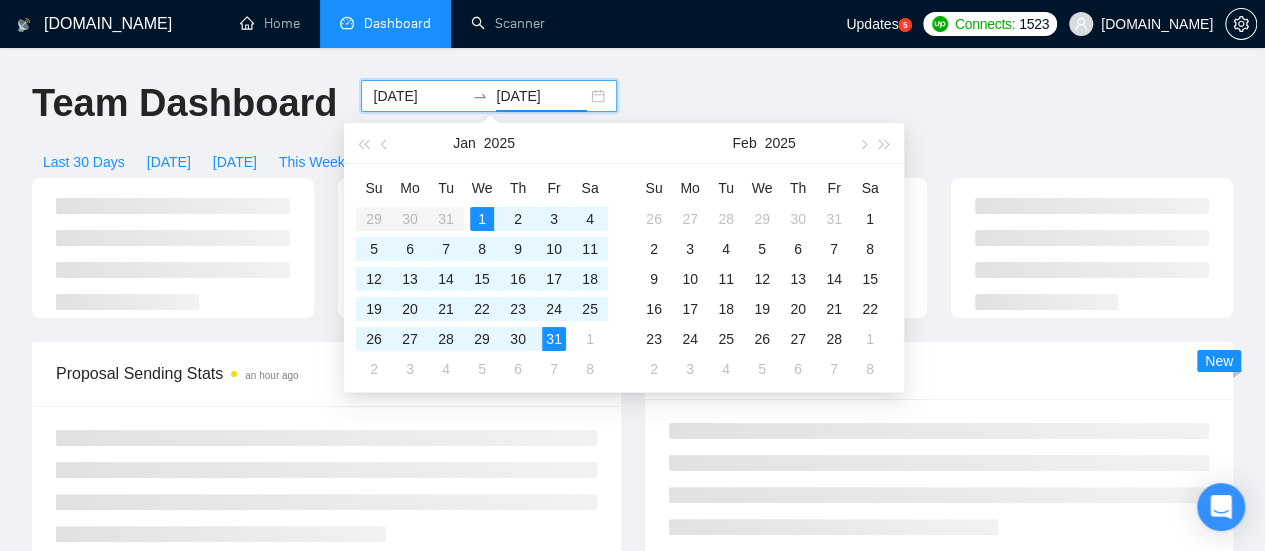 type on "[DATE]" 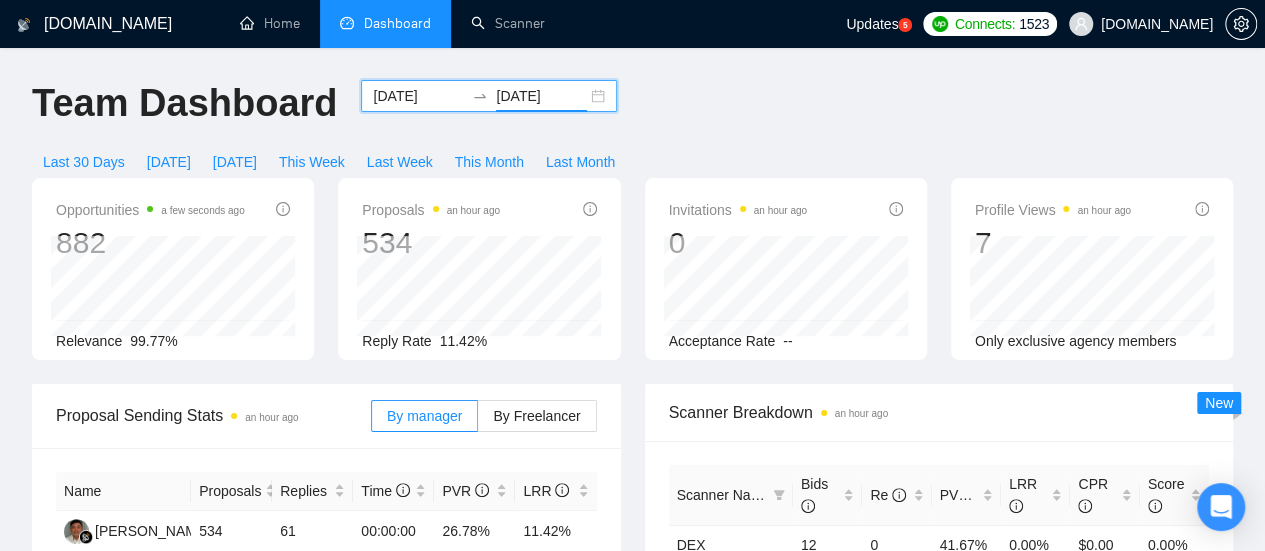 click on "[DOMAIN_NAME] Home Dashboard Scanner Updates
5
Connects: 1523 [DOMAIN_NAME] Team Dashboard [DATE] [DATE] Last 30 Days [DATE] [DATE] This Week Last Week This Month Last Month Opportunities a few seconds ago 882   Relevance 99.77% Proposals an hour ago 534   Reply Rate 11.42% Invitations an hour ago 0   Acceptance Rate -- Profile Views an hour ago 7   Only exclusive agency members Proposal Sending Stats an hour ago By manager By Freelancer Name Proposals Replies Time   PVR   LRR   [PERSON_NAME] 534 61 00:00:00 26.78% 11.42% Total 534 61 00:00:00 26.78 % 11.42 % 1 Scanner Breakdown an hour ago Scanner Name Bids   Re   PVR   LRR   CPR   Score   DEX 12 0 41.67% 0.00% $0.00 0.00% Bigfish WebDevelopment Hr (general) 88 9 21.59% 10.23% $44.53 52.24% EVM (hr) 2 0 0.00% 0.00% $0.00 0.00%  Bigfish AI Fix (general) 10 1 20.00% 10.00% $33.50 63.13% iGameDevelopment Fix (general) 4 0 75.00% 0.00% $0.00 0.00% Total 539 61 26.90 % 11.32 % $ 29.48 50.07 % 1 2 3 4 5" at bounding box center (632, 819) 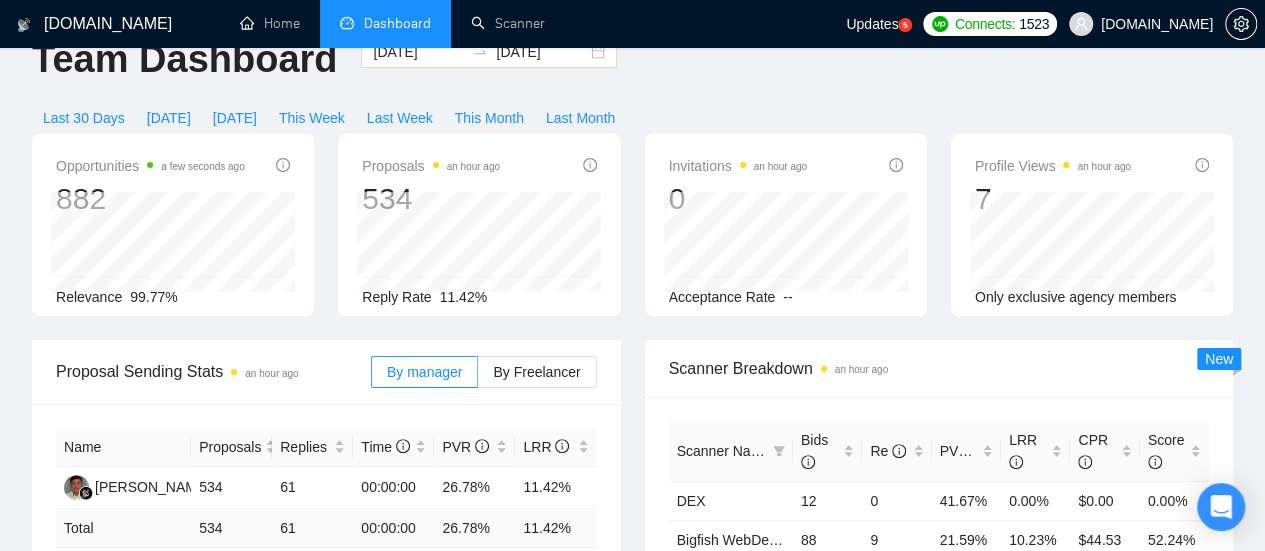 scroll, scrollTop: 0, scrollLeft: 0, axis: both 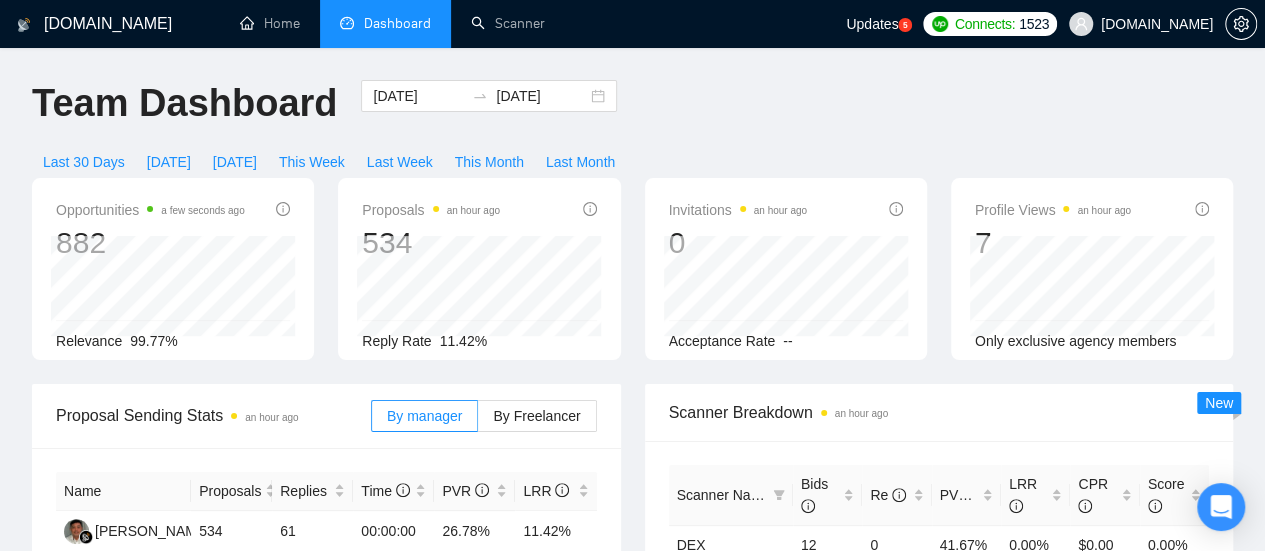 click on "[DATE] [DATE]" at bounding box center (489, 113) 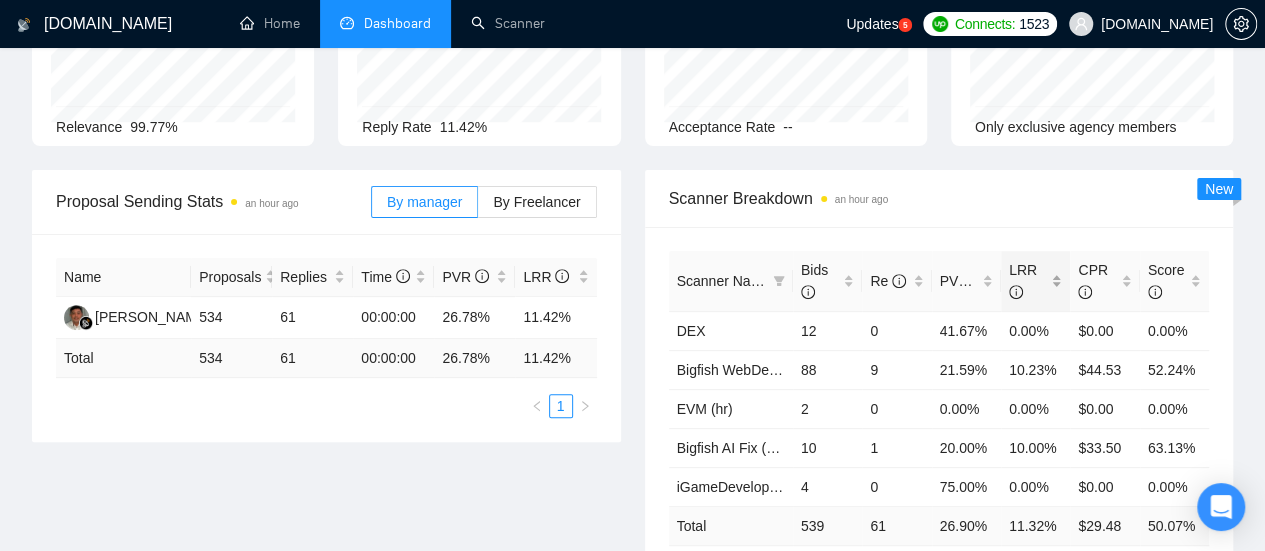 scroll, scrollTop: 300, scrollLeft: 0, axis: vertical 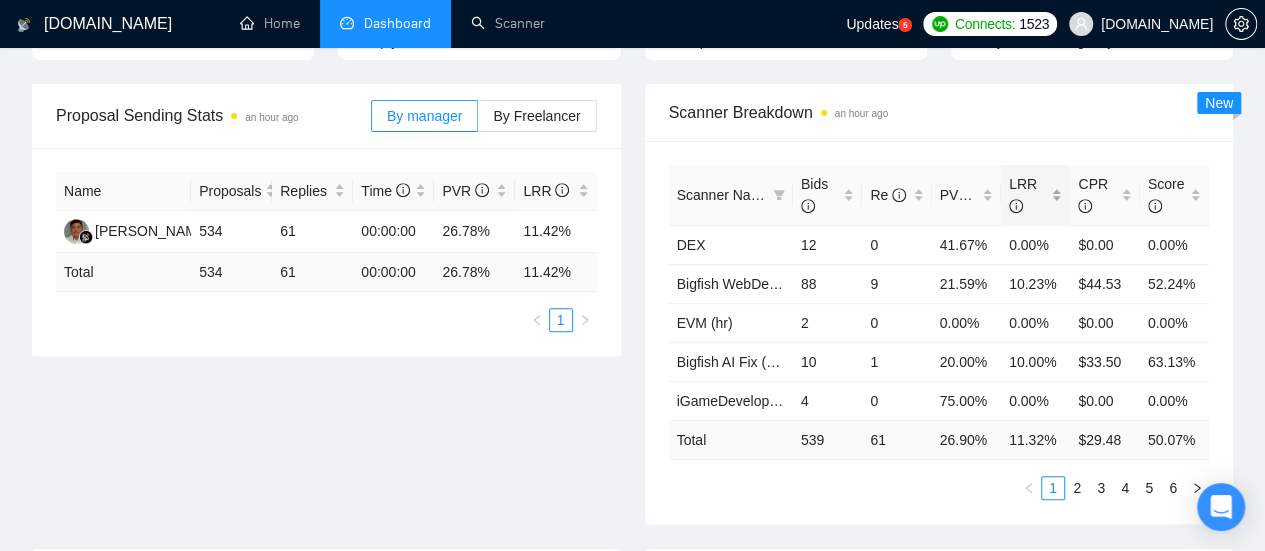 click on "LRR" at bounding box center [1028, 195] 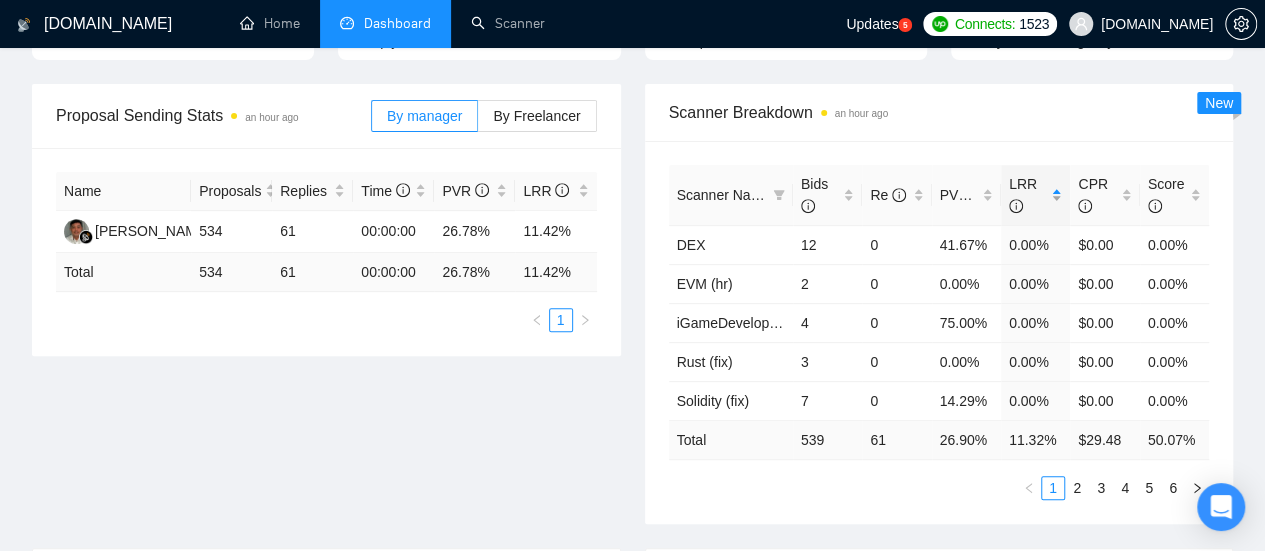 click on "LRR" at bounding box center [1028, 195] 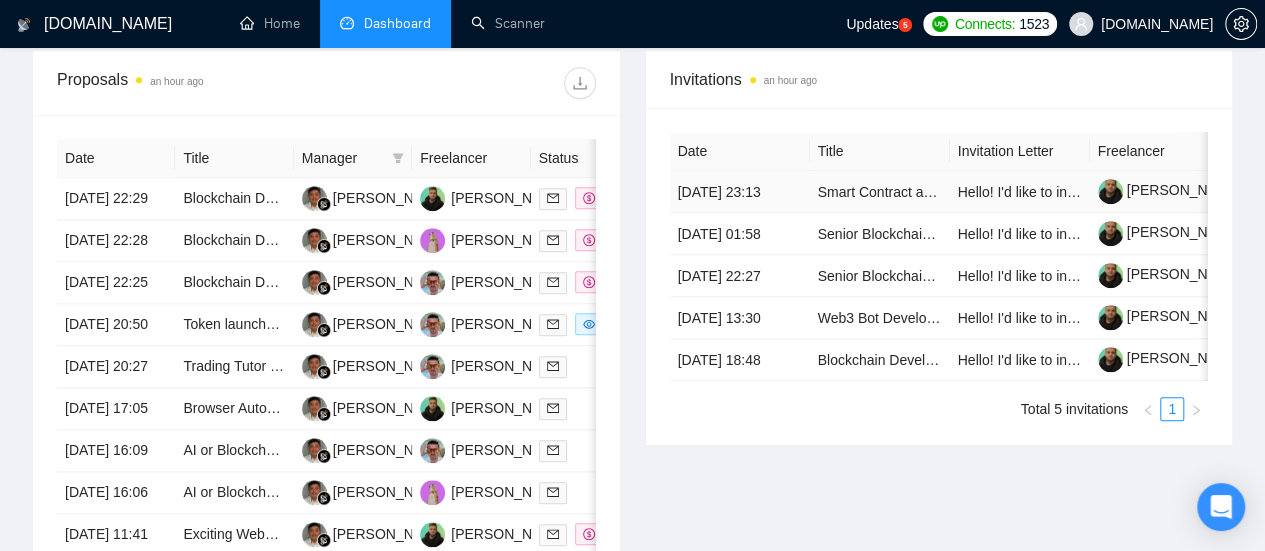 scroll, scrollTop: 800, scrollLeft: 0, axis: vertical 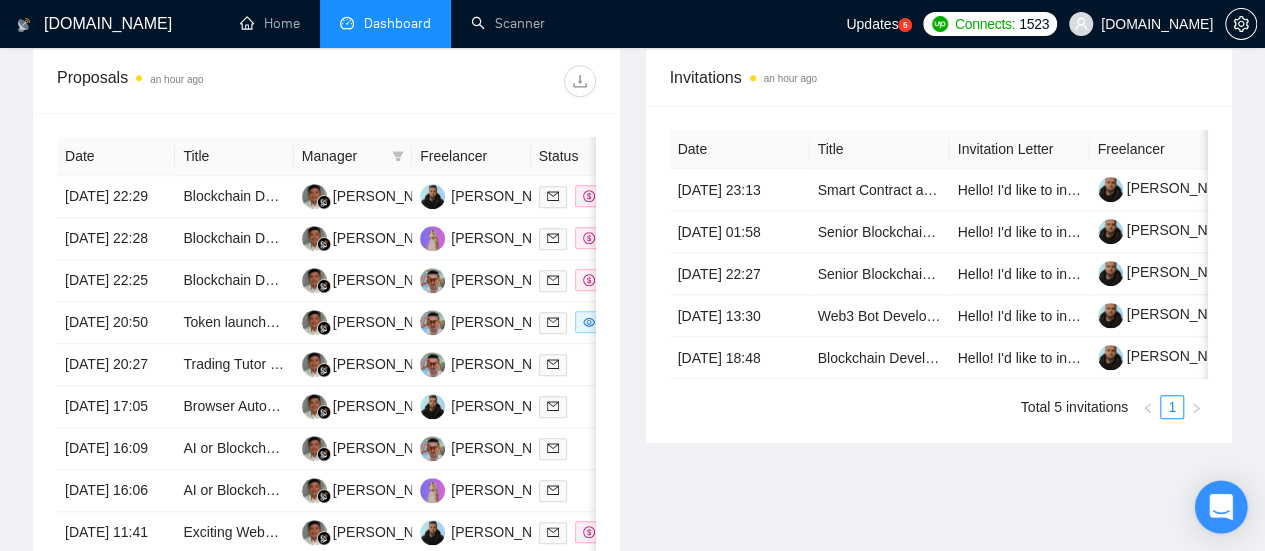 click 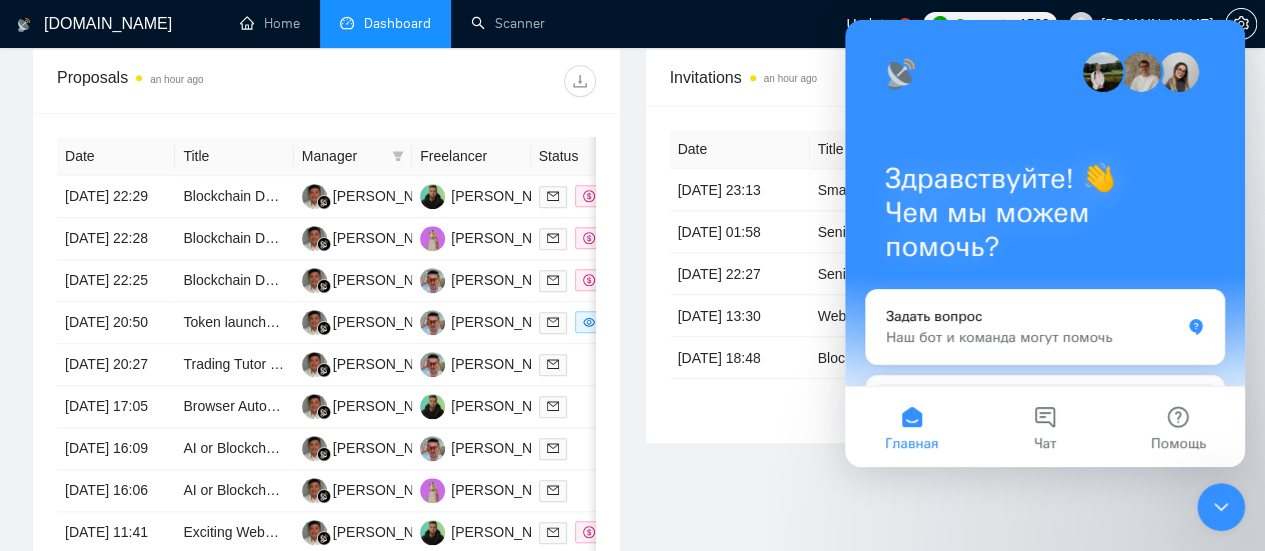 scroll, scrollTop: 0, scrollLeft: 0, axis: both 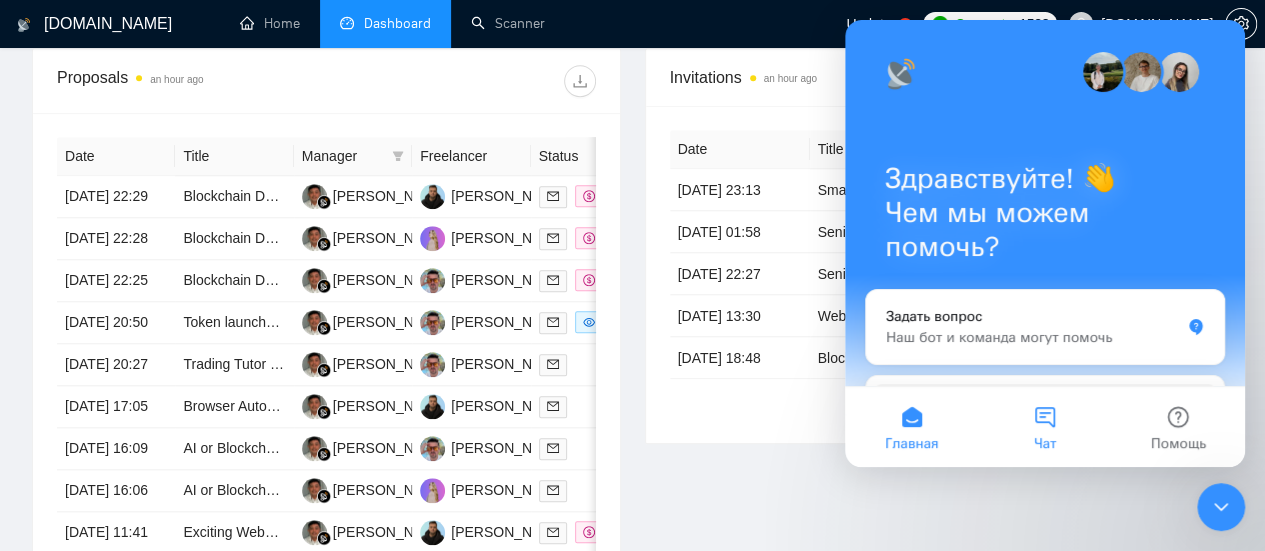 click on "Чат" at bounding box center [1044, 427] 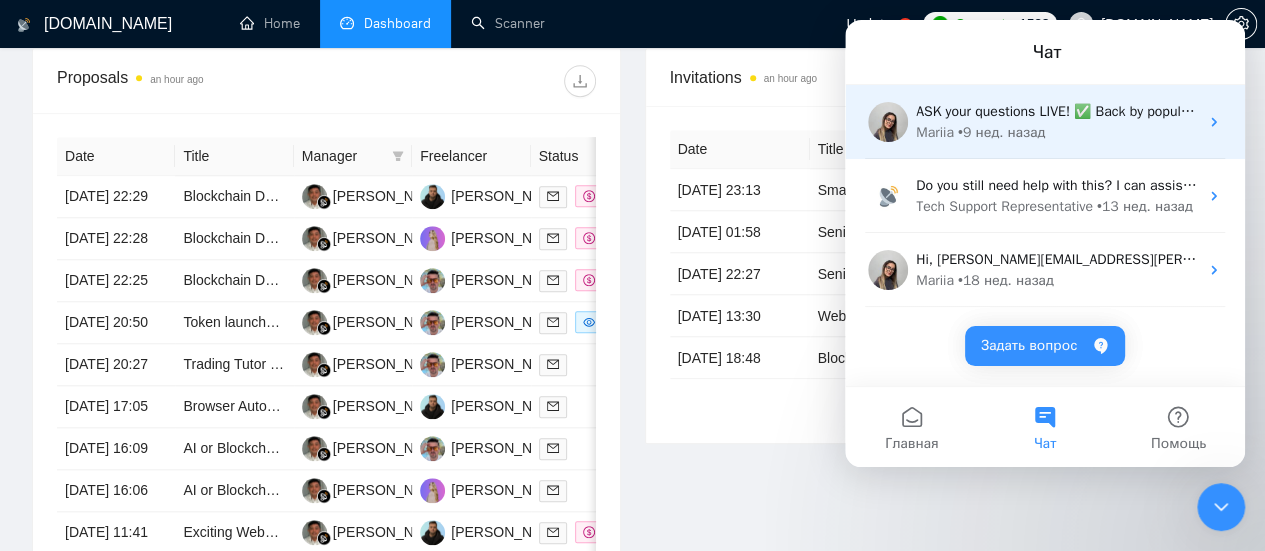 scroll, scrollTop: 0, scrollLeft: 0, axis: both 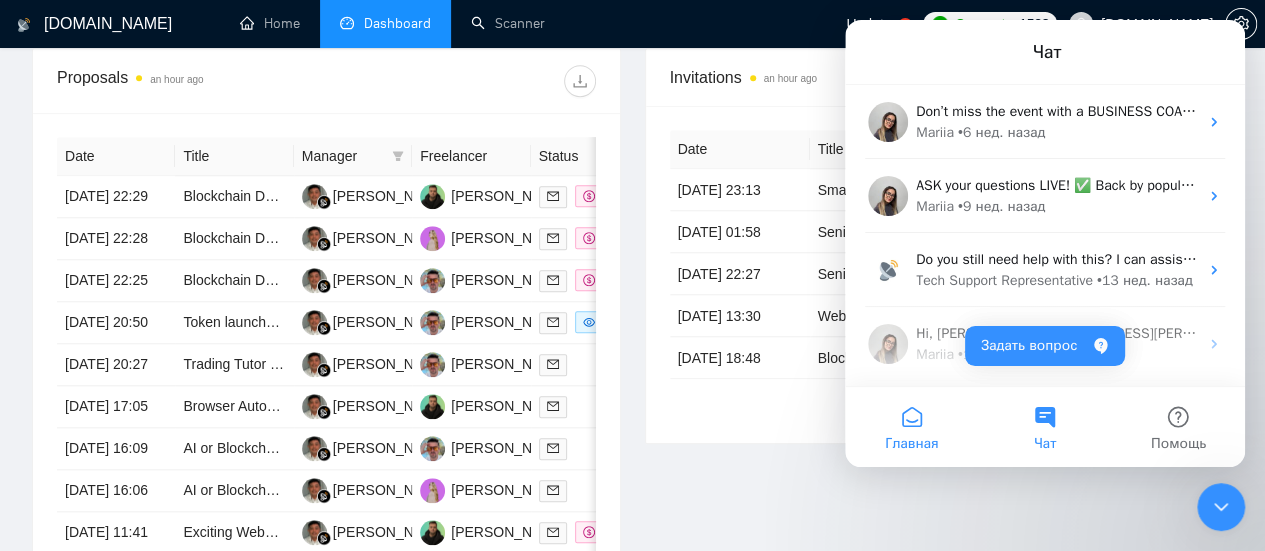 click on "Главная" at bounding box center [911, 444] 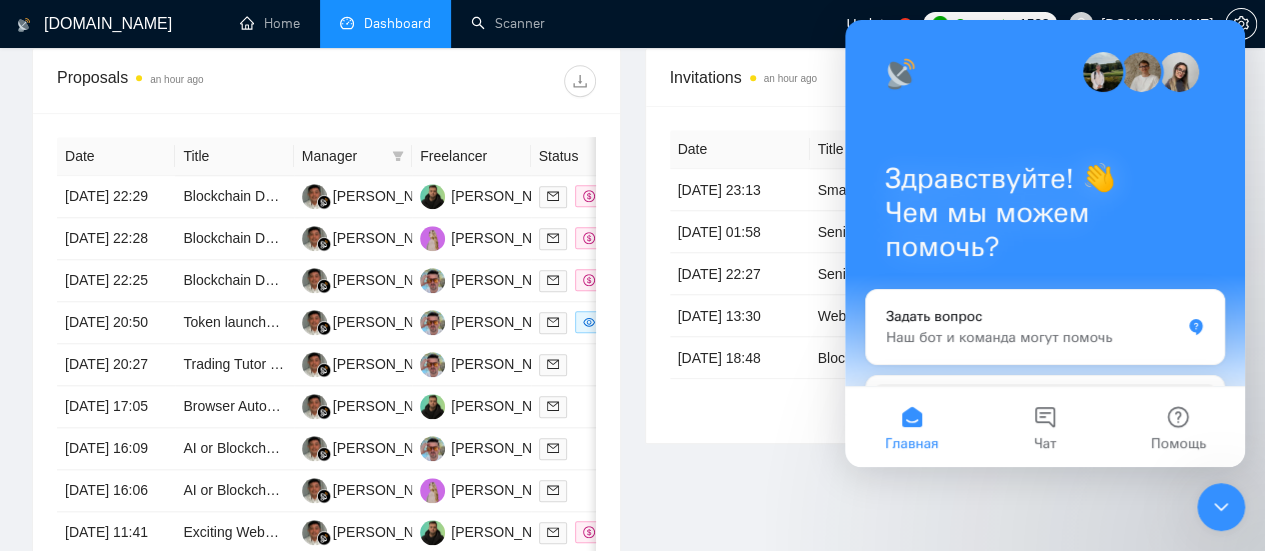 click on "Invitations an hour ago Date Title Invitation Letter Freelancer Status           [DATE] 23:13 Smart Contract and Backend Integration Developer Hello!
I'd like to invite you to take a look at the job I've posted. Please submit a proposal if you're available and interested.
Alxim M. [PERSON_NAME] Archived [DATE] 01:58 Senior Blockchain Developer | Staking Expert Hello!
I'd like to invite you to take a look at the job I've posted. Please submit a proposal if you're available and interested.
[PERSON_NAME] [PERSON_NAME] Archived [DATE] 22:27 Senior Blockchain Developer for DEX Hello!
I'd like to invite you to take a look at the job I've posted. Please submit a proposal if you're available and interested.
[PERSON_NAME] [PERSON_NAME] Archived [DATE] 13:30 Web3 Bot Developer for Cryptocurrency Volume Buys Hello!
I'd like to invite you to take a look at the job I've posted. Please submit a proposal if you're available and interested.
[PERSON_NAME] [PERSON_NAME] Declined [PERSON_NAME]" at bounding box center (939, 354) 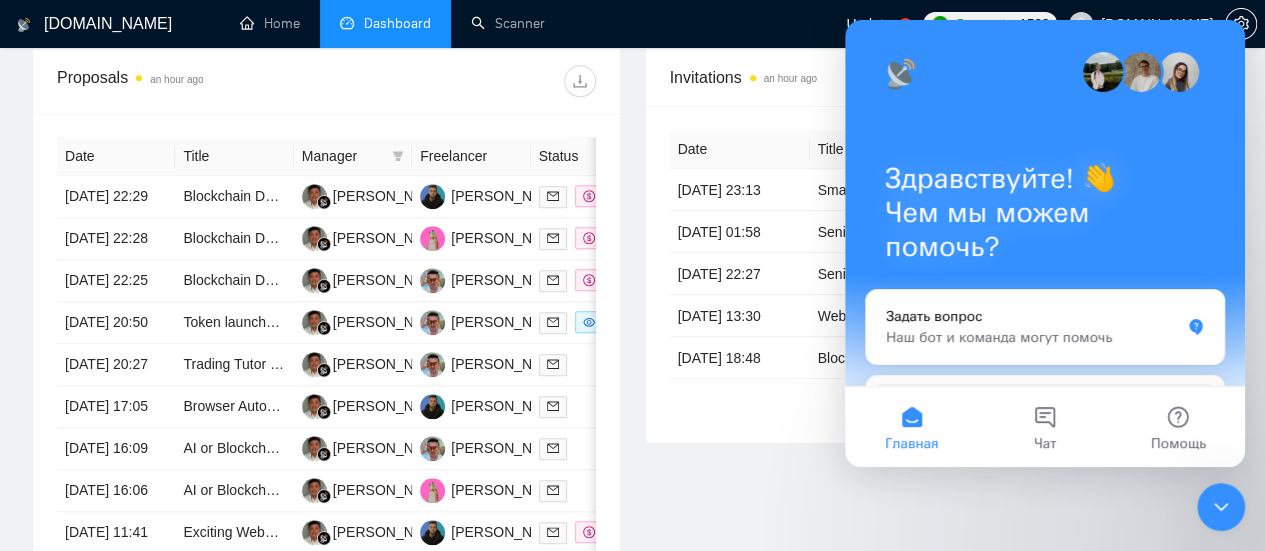 click at bounding box center (1221, 507) 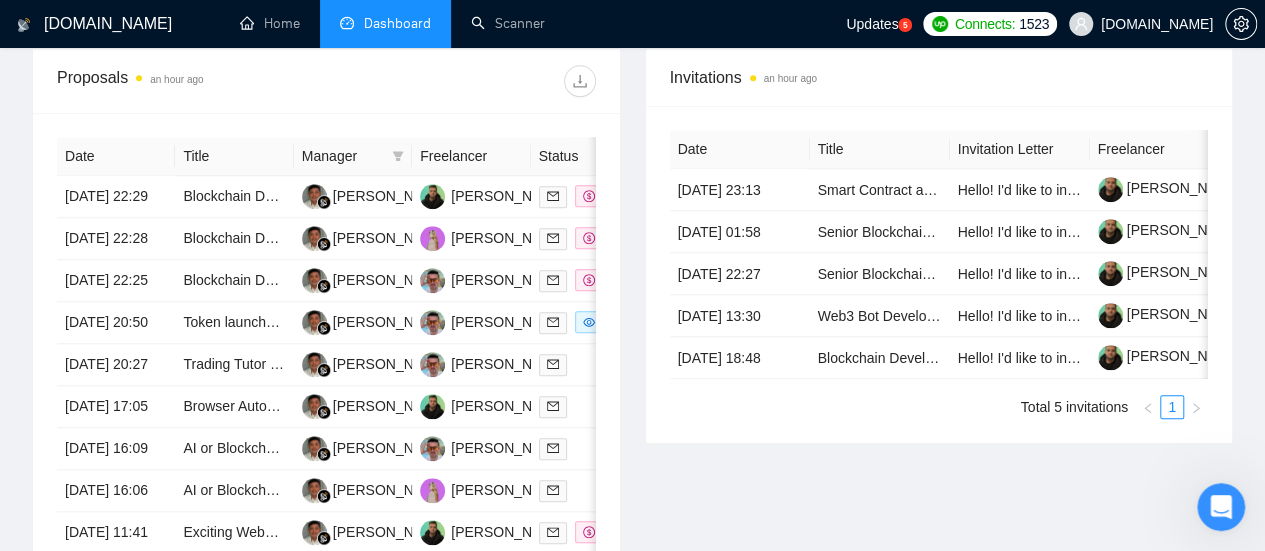 scroll, scrollTop: 0, scrollLeft: 0, axis: both 